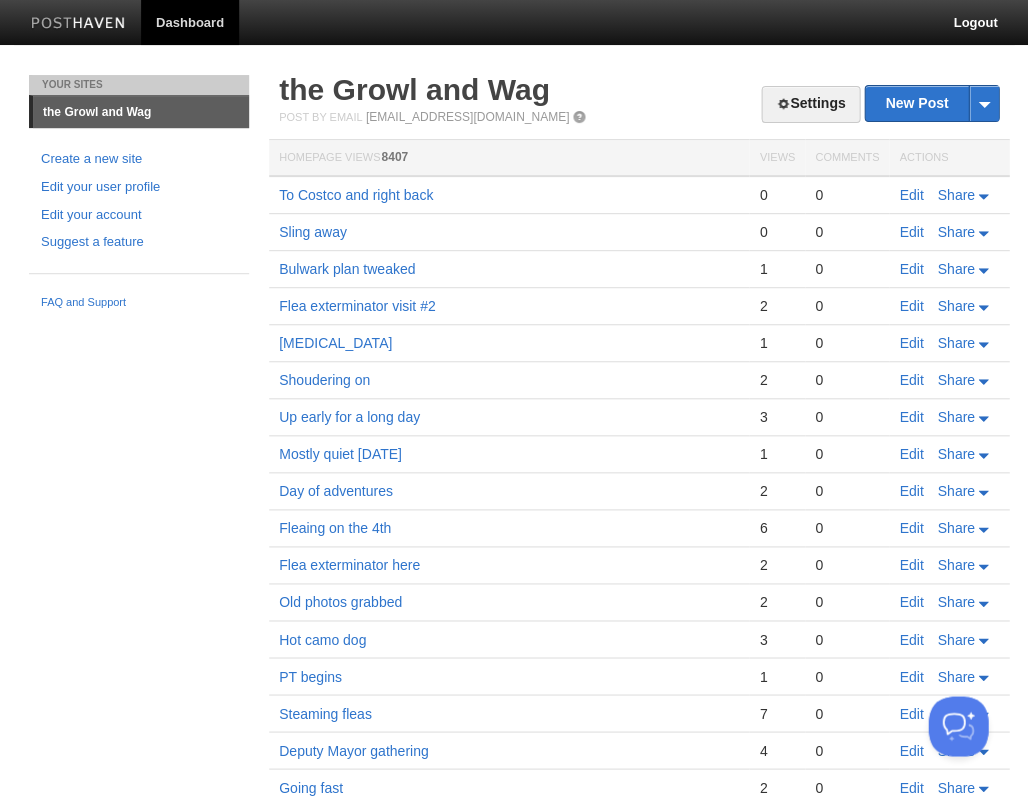 scroll, scrollTop: 0, scrollLeft: 0, axis: both 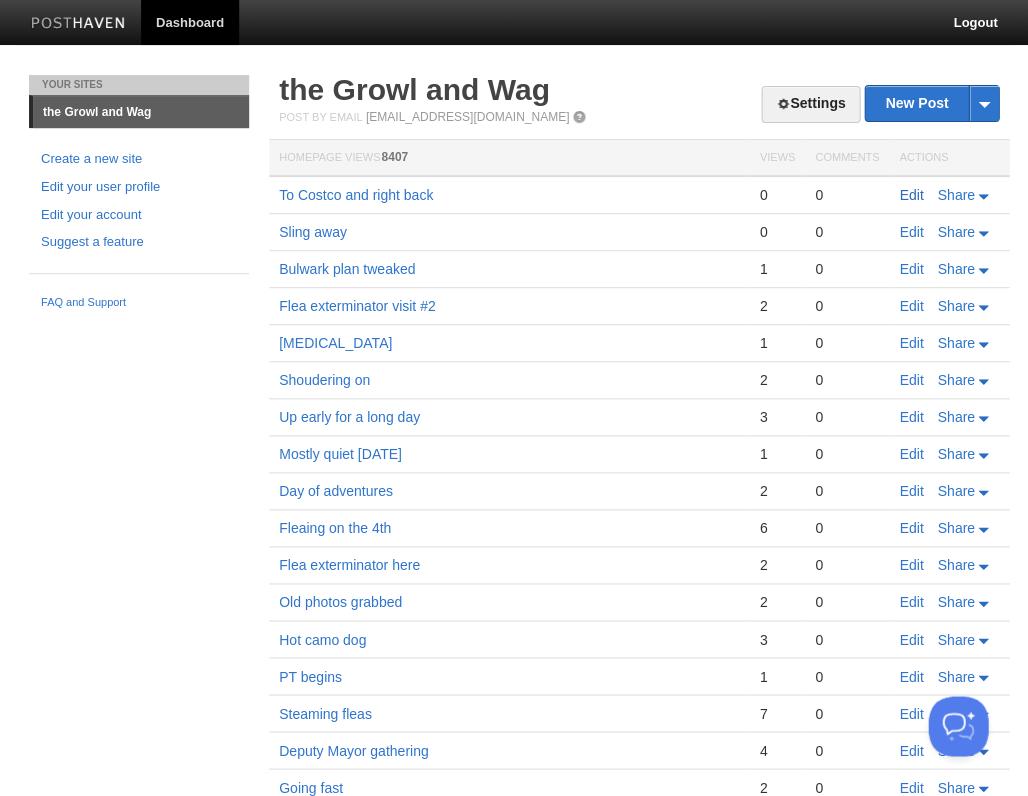 click on "Edit" at bounding box center [911, 195] 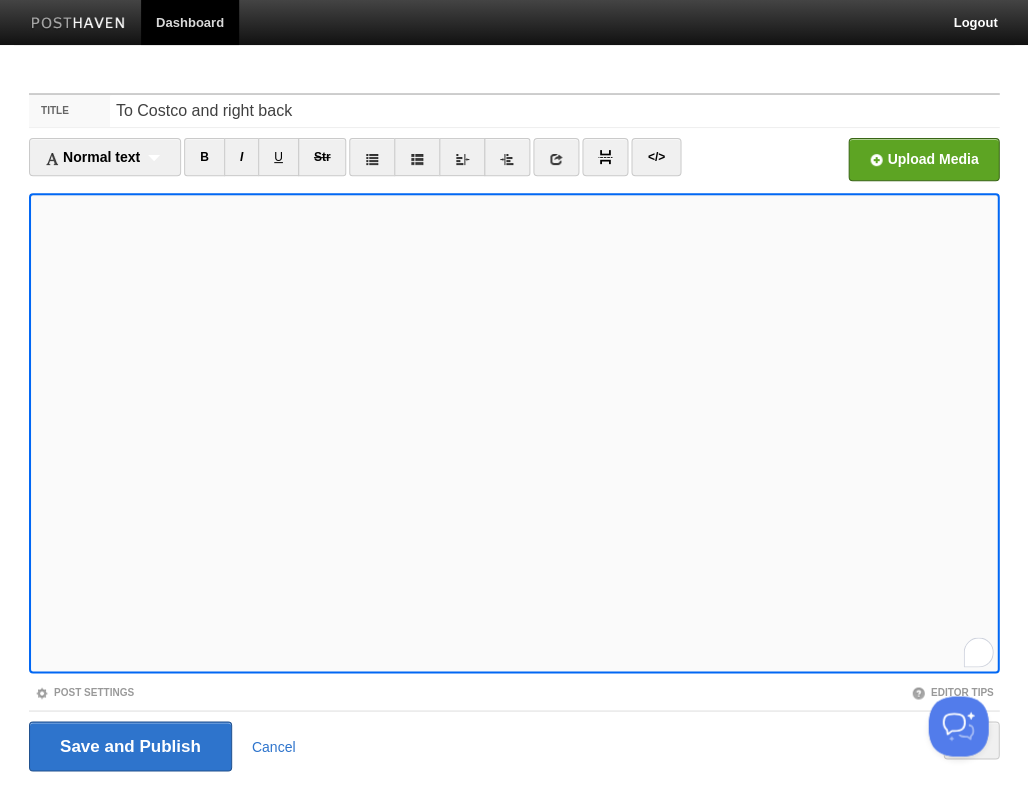 scroll, scrollTop: 192, scrollLeft: 0, axis: vertical 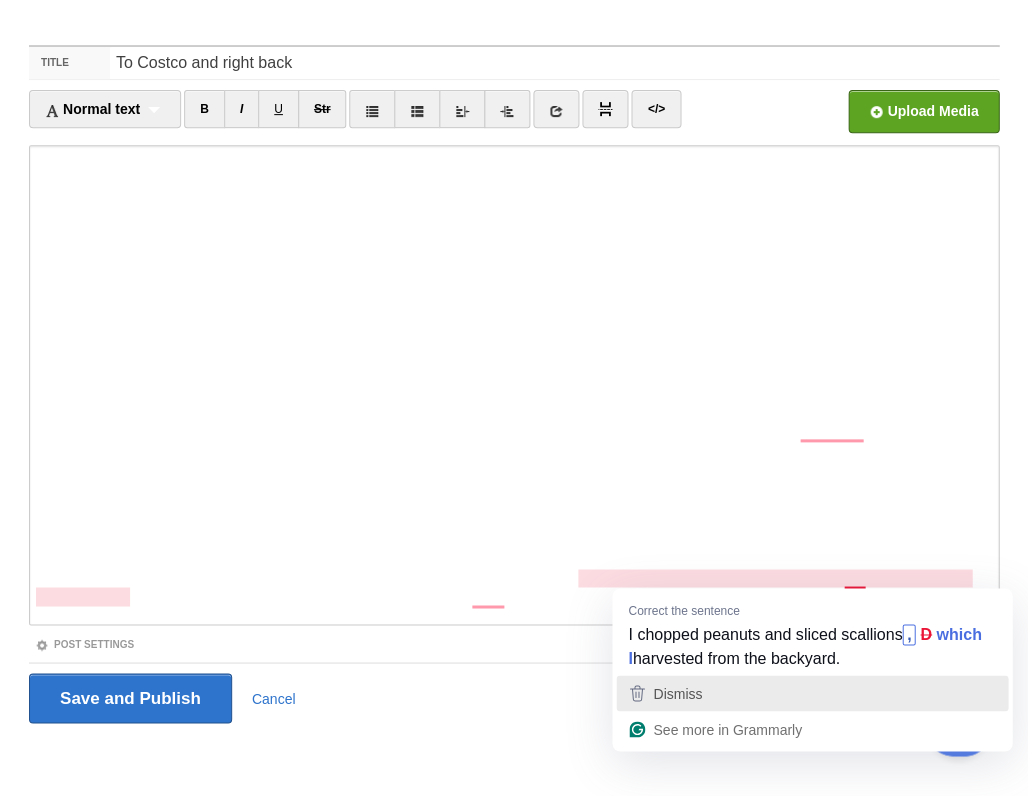 click on "Dismiss" at bounding box center (677, 693) 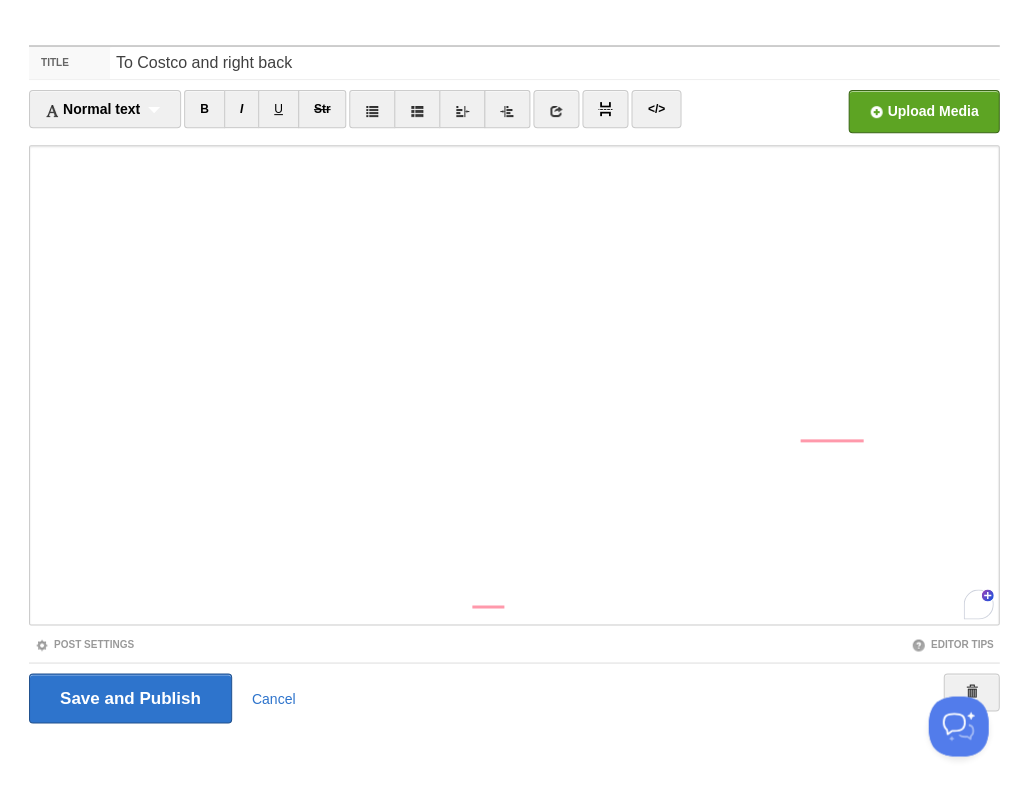 scroll, scrollTop: 230, scrollLeft: 0, axis: vertical 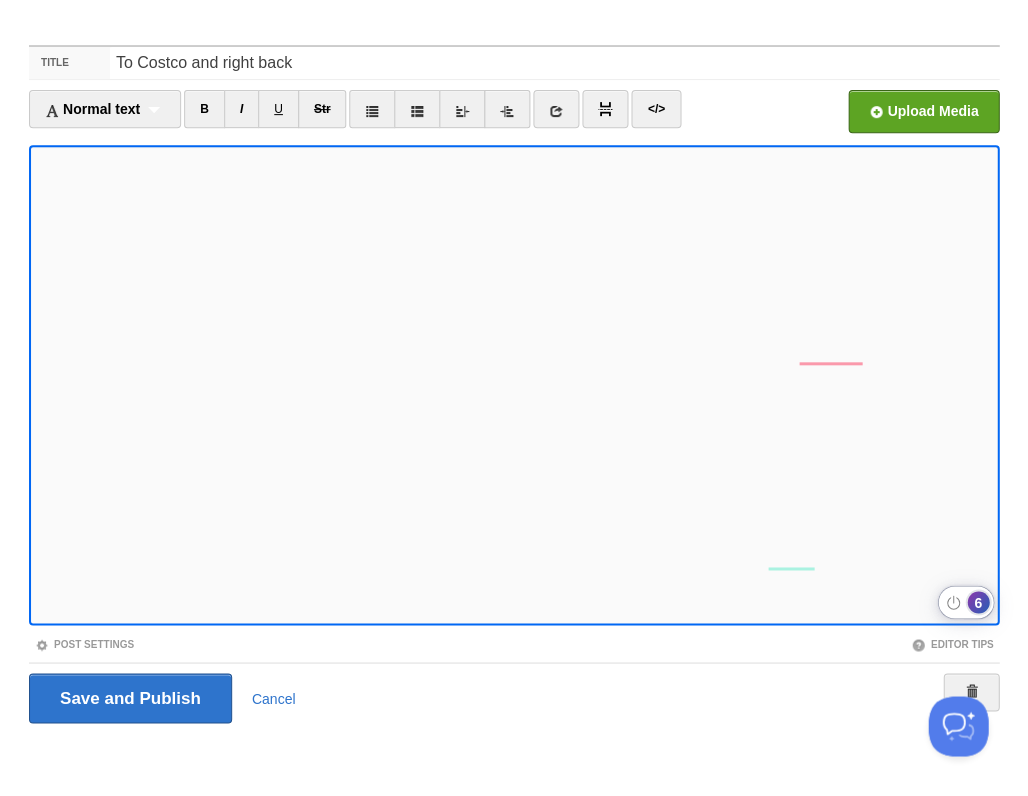 click on "6" 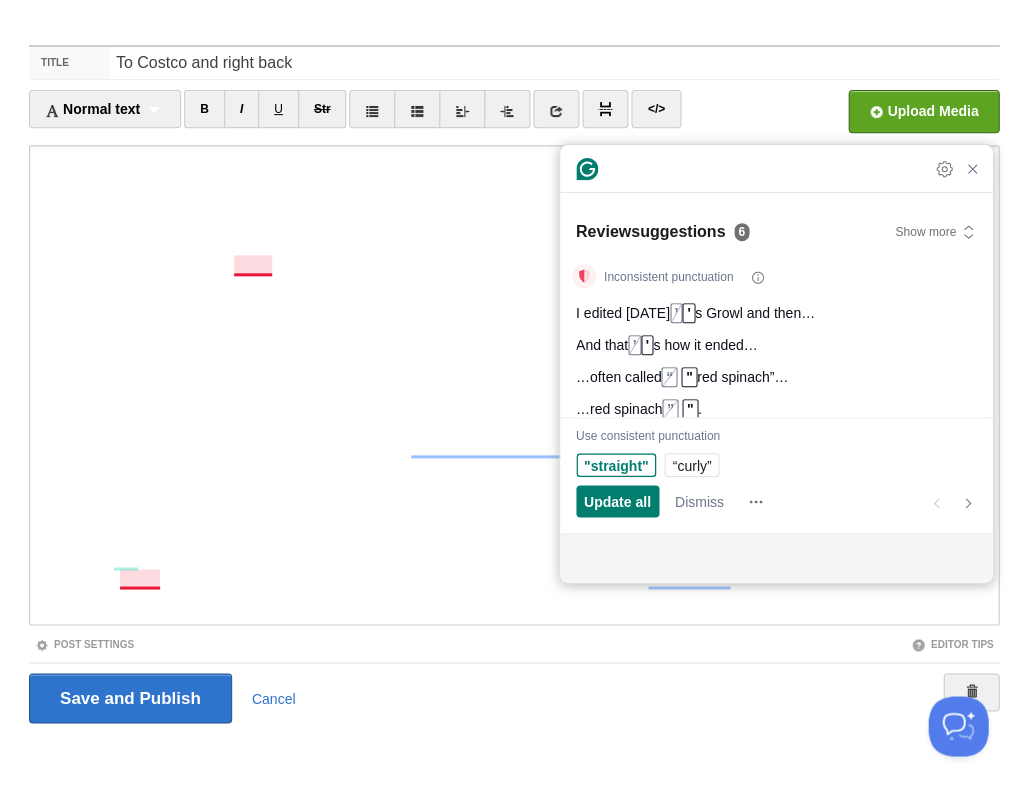 click on ""straight" “curly”" at bounding box center [652, 469] 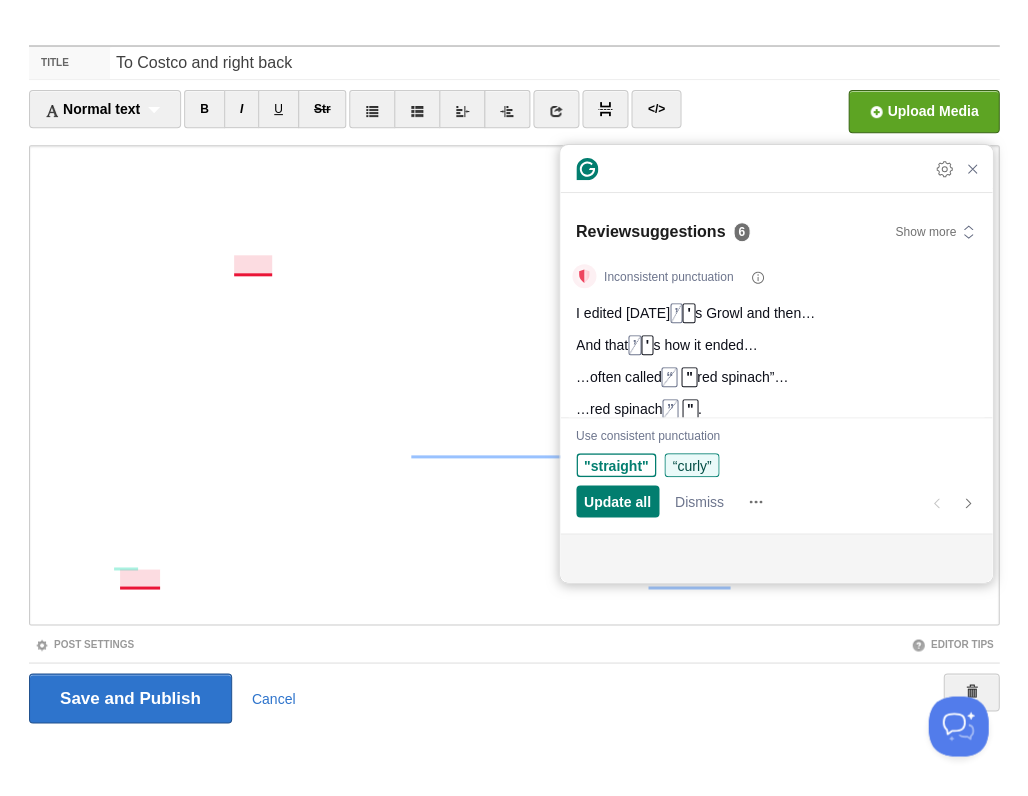 click on "“curly”" at bounding box center (691, 465) 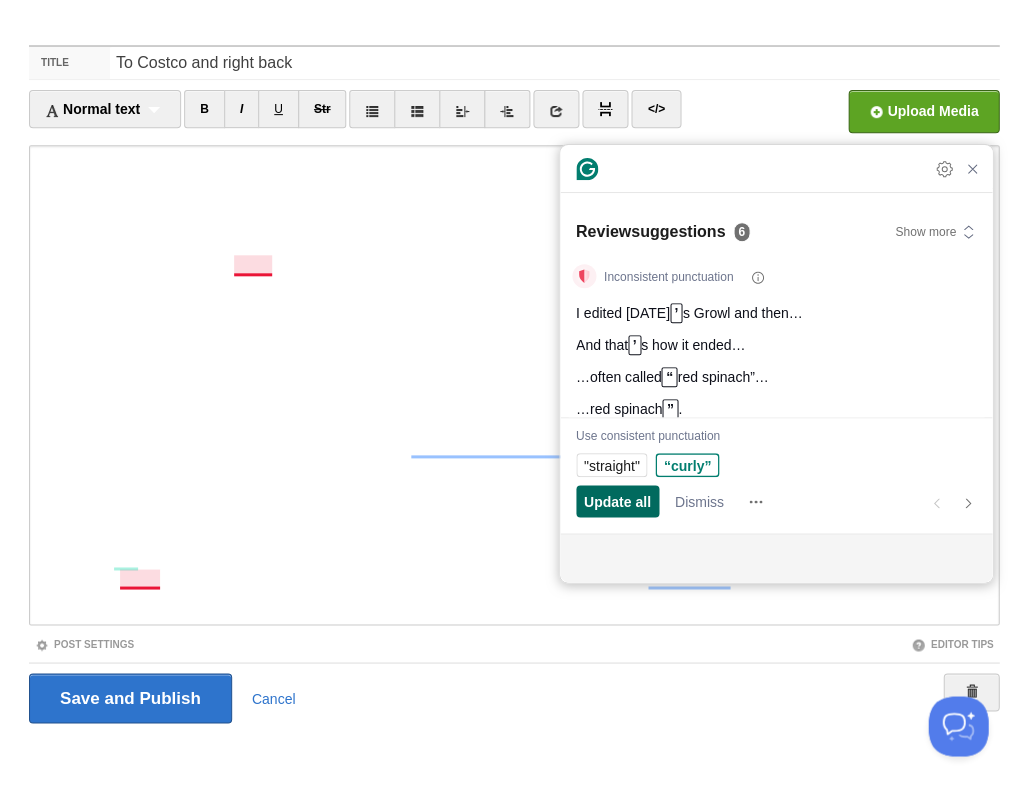 click on "Update all" at bounding box center [617, 501] 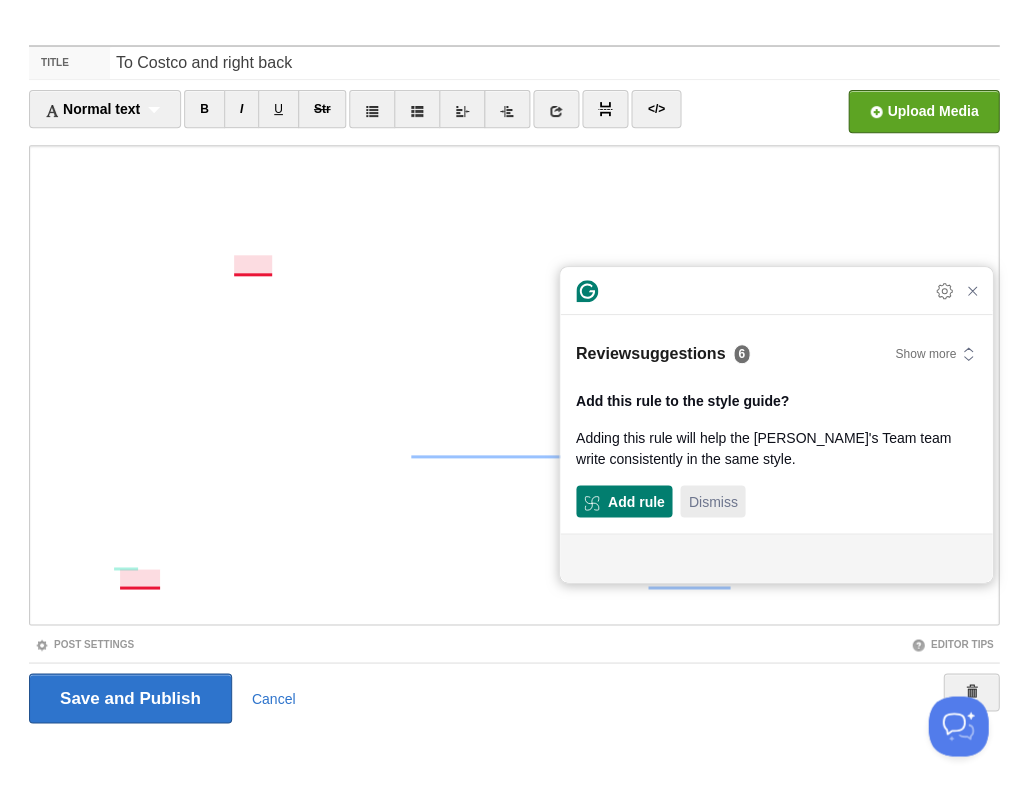 click on "Dismiss" at bounding box center [712, 501] 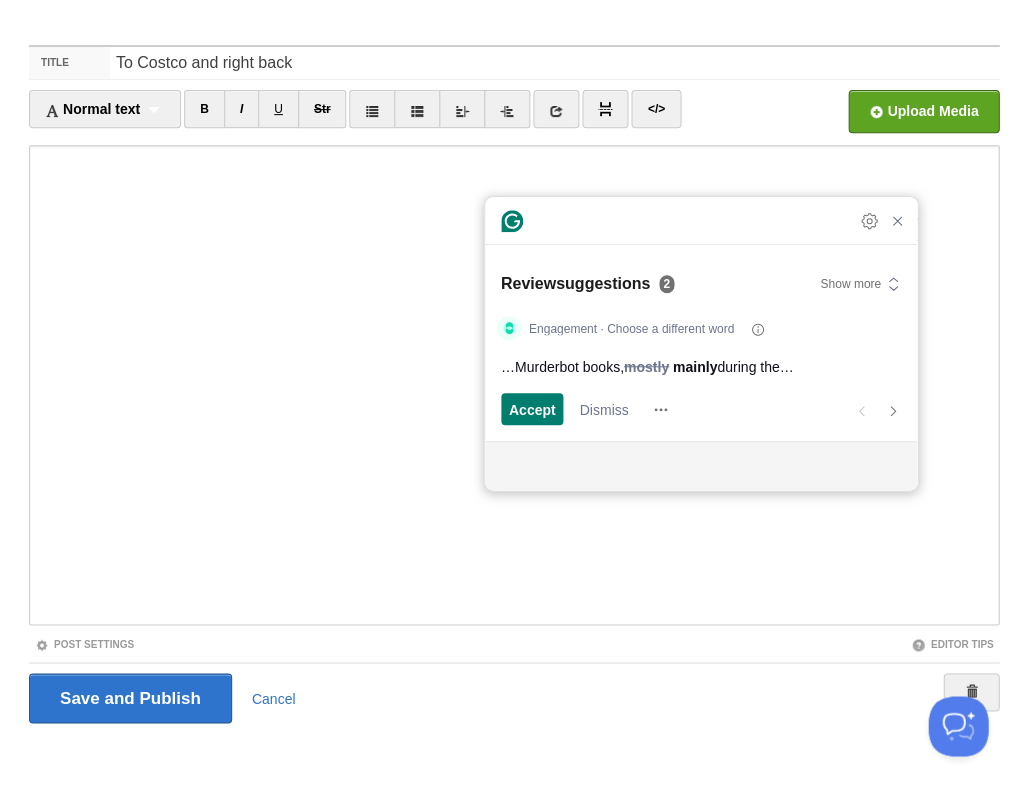 scroll, scrollTop: 0, scrollLeft: 0, axis: both 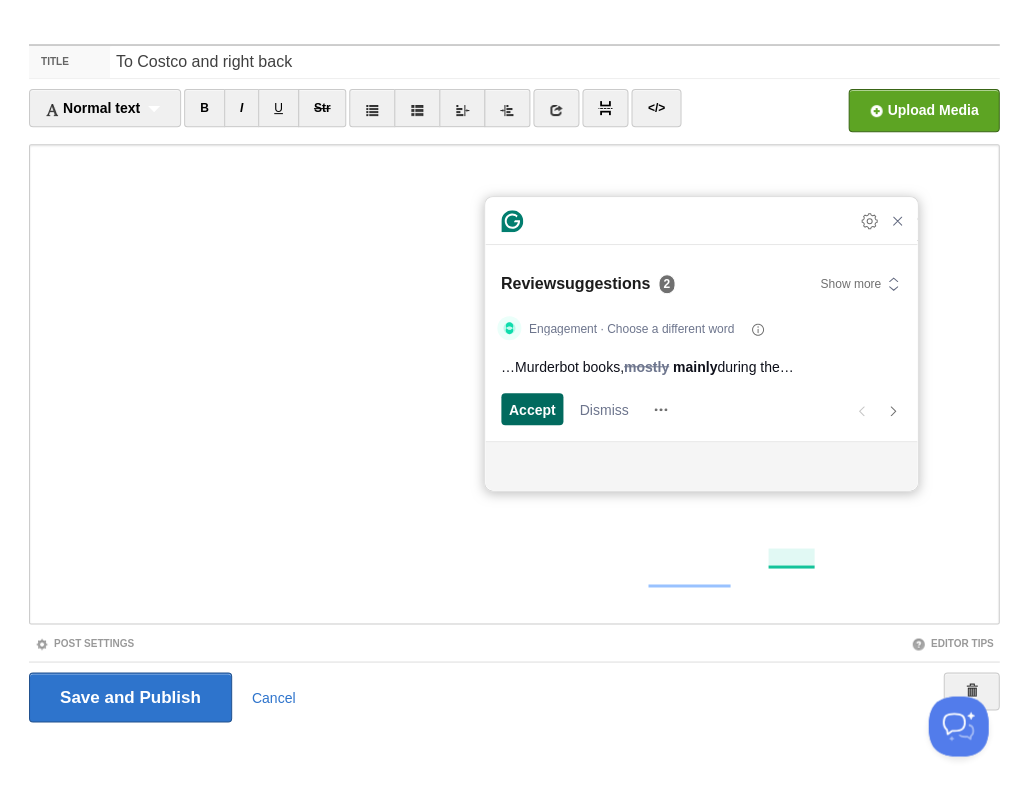 click on "Accept" at bounding box center [532, 409] 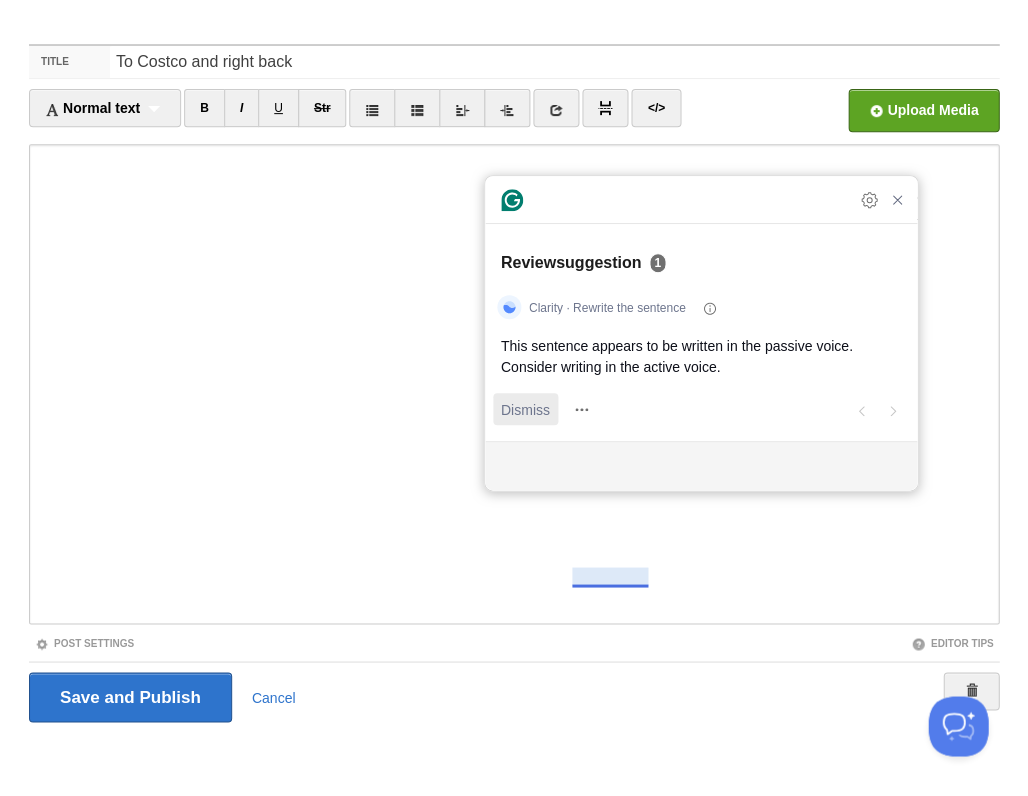 click on "Dismiss" at bounding box center [525, 409] 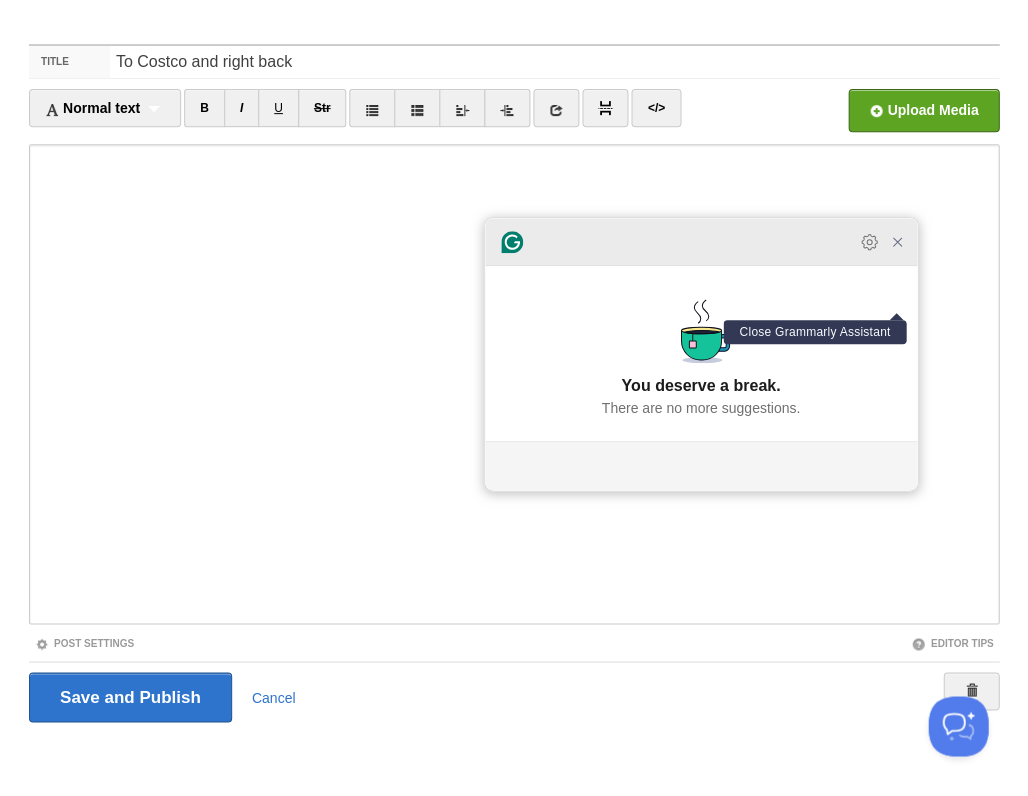 click 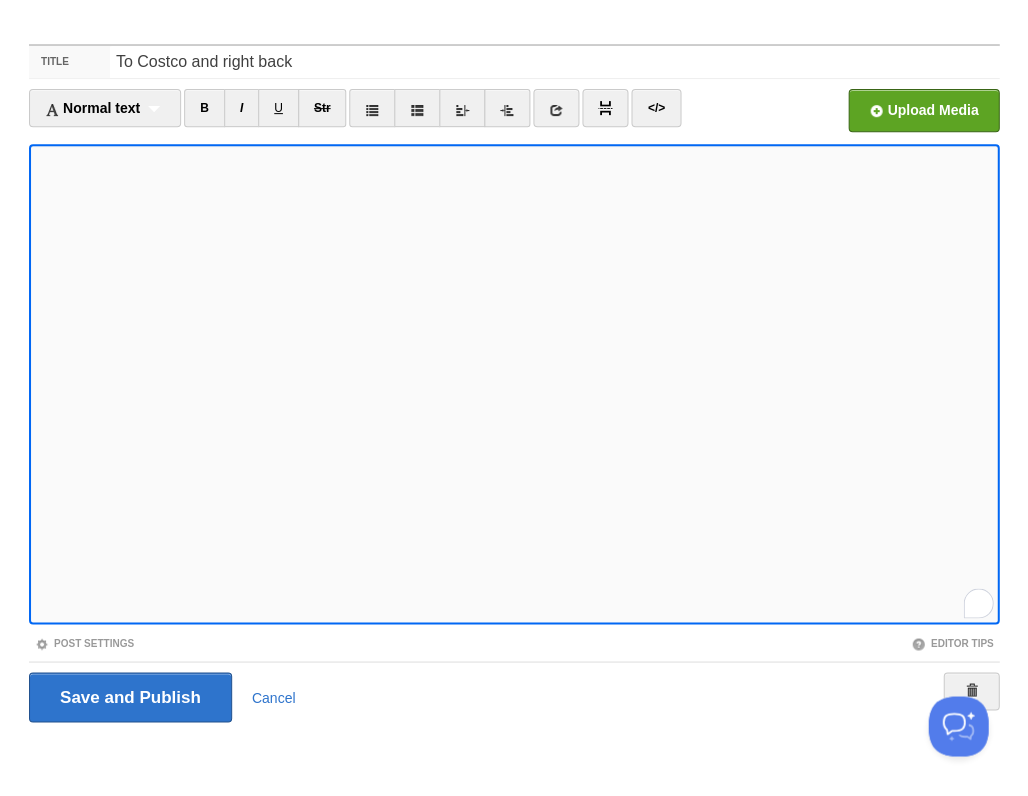 scroll, scrollTop: 0, scrollLeft: 0, axis: both 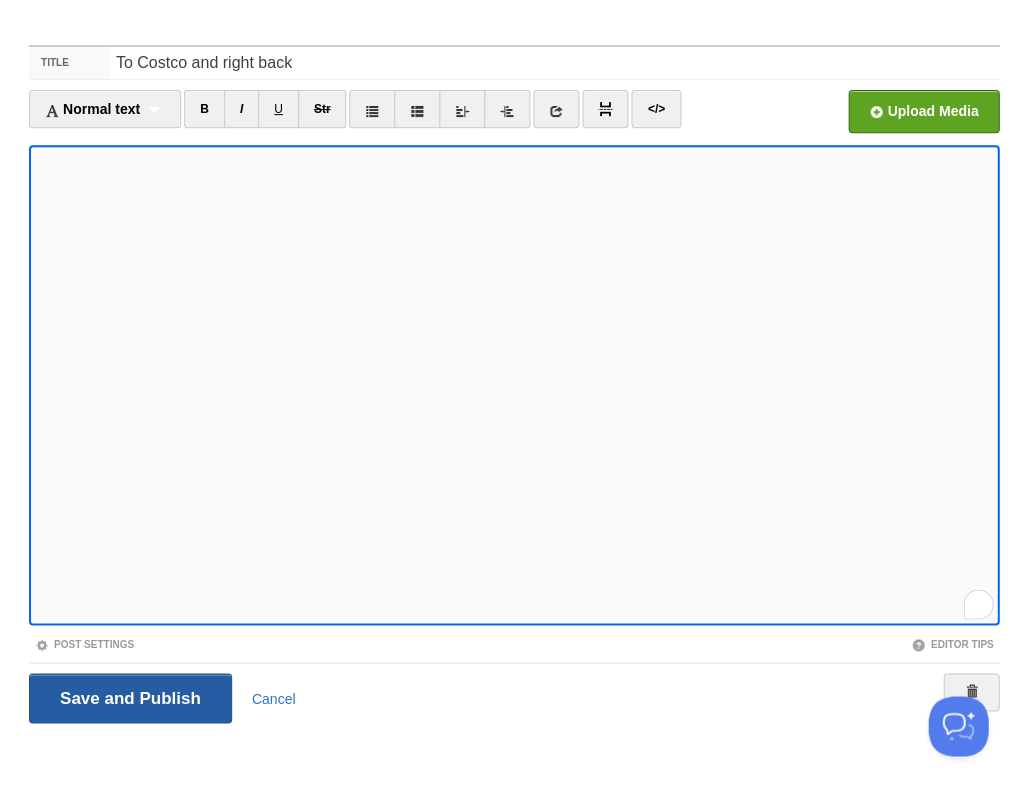click on "Save and Publish" at bounding box center [130, 698] 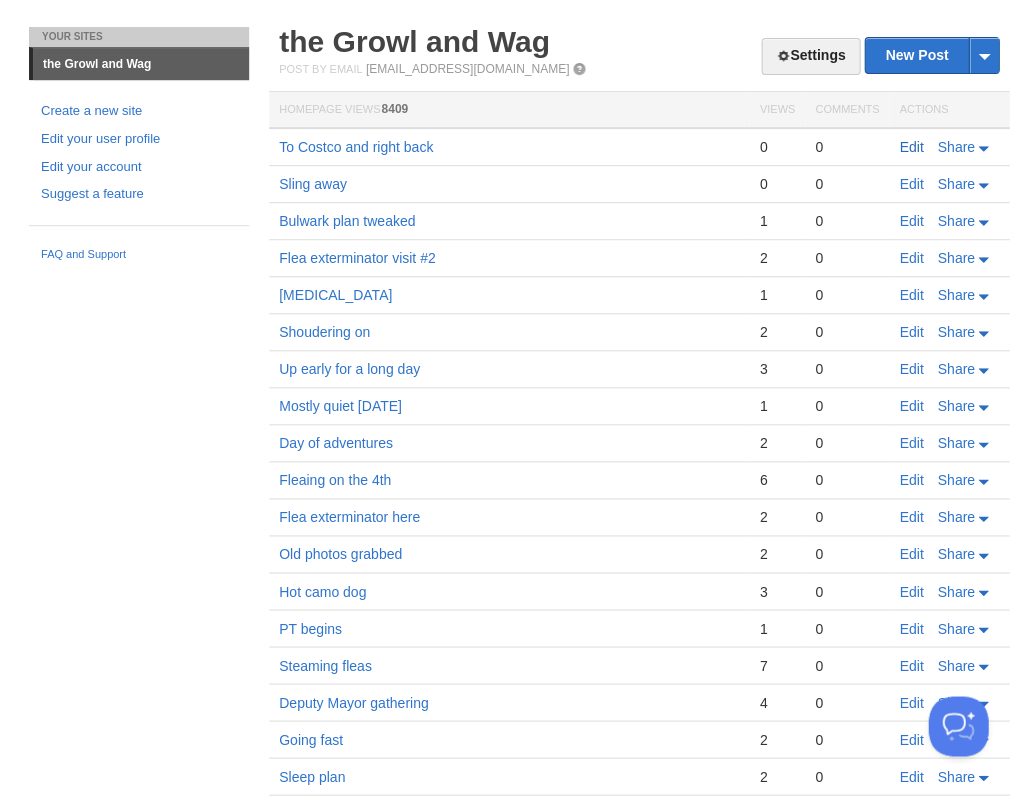 click on "Edit" at bounding box center (911, 147) 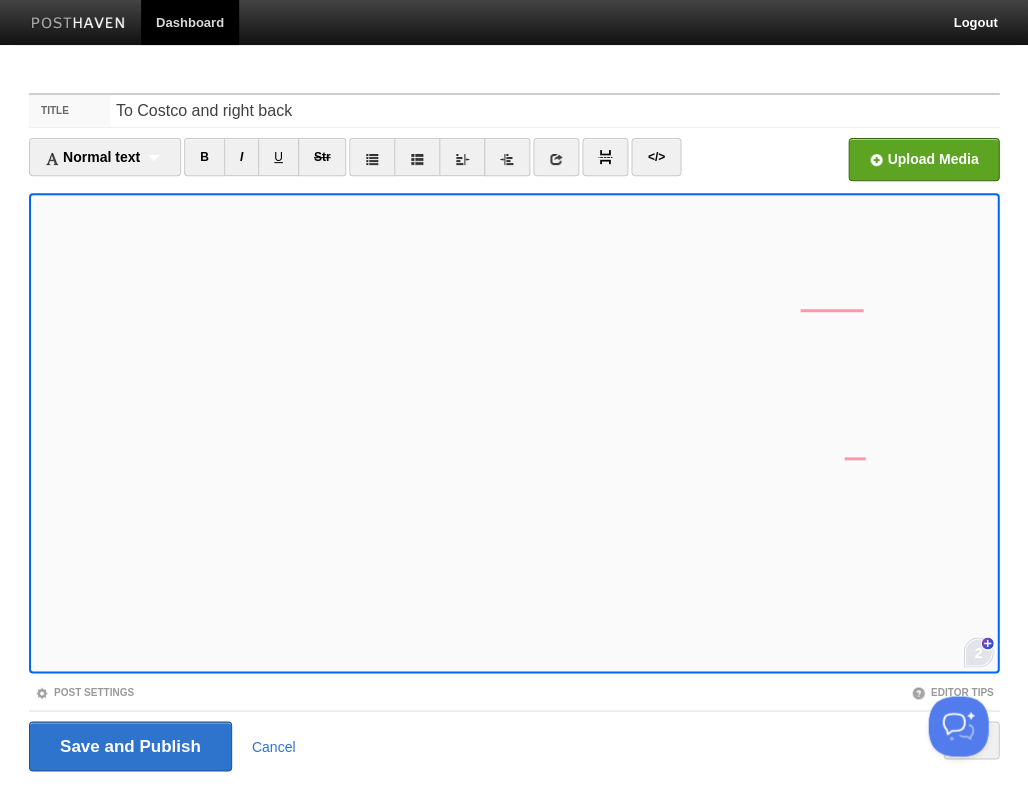 scroll, scrollTop: 416, scrollLeft: 0, axis: vertical 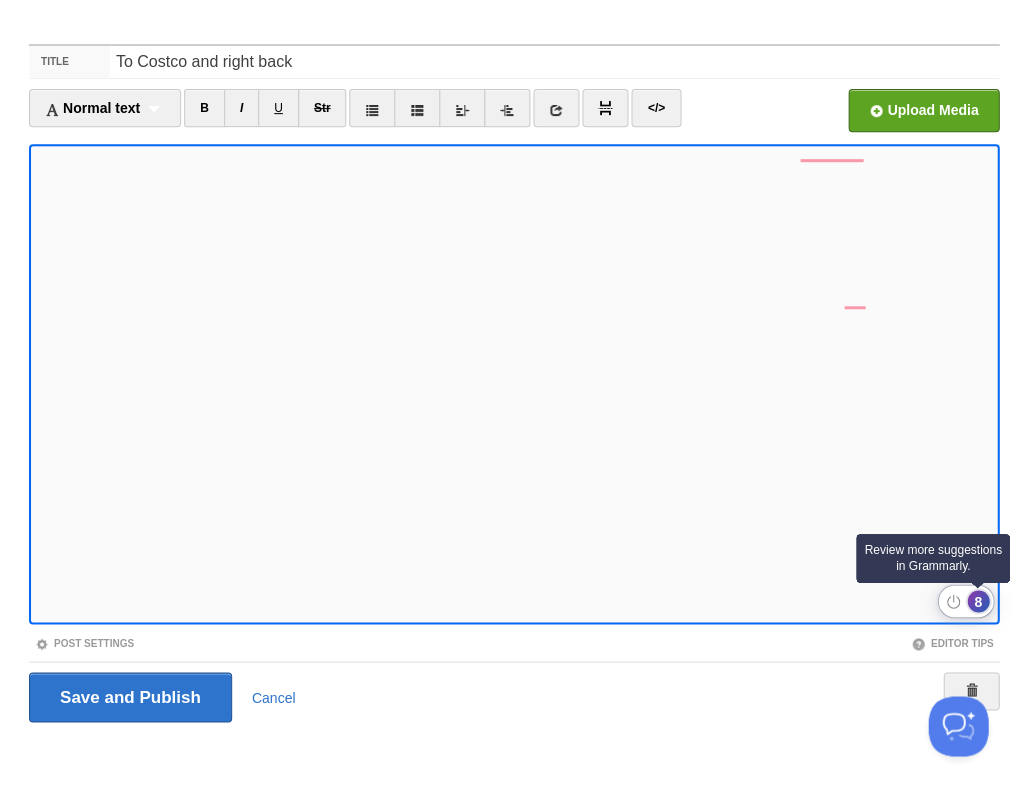 click on "8" 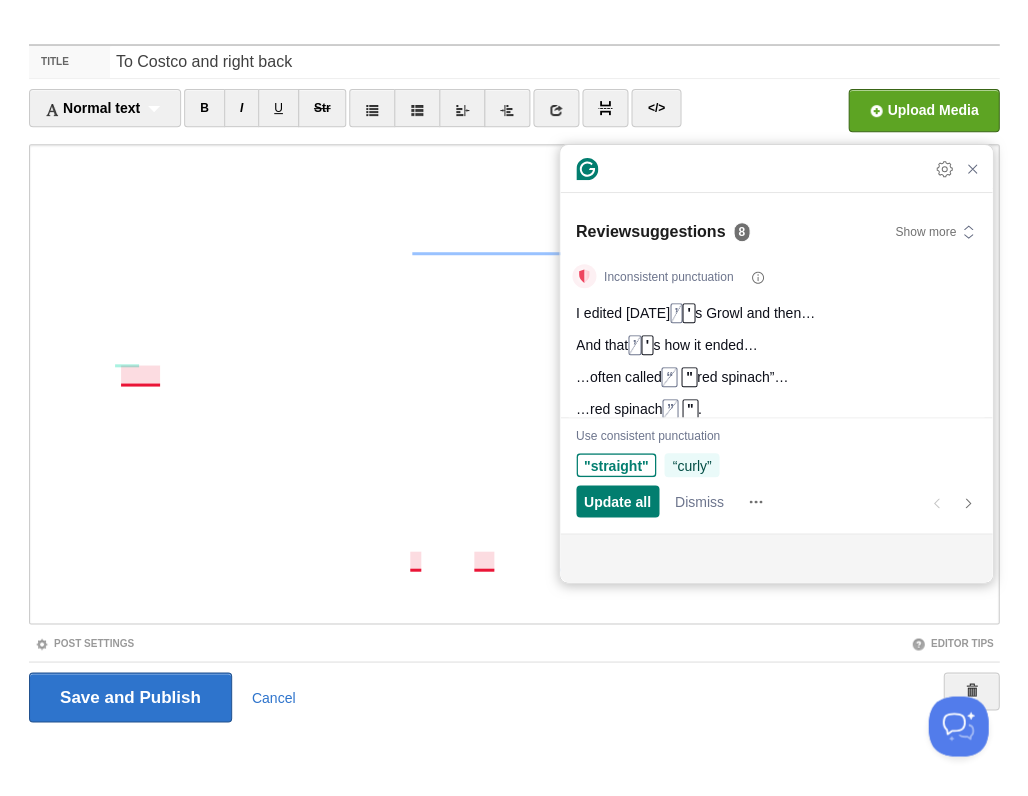 click on "“curly”" at bounding box center (691, 465) 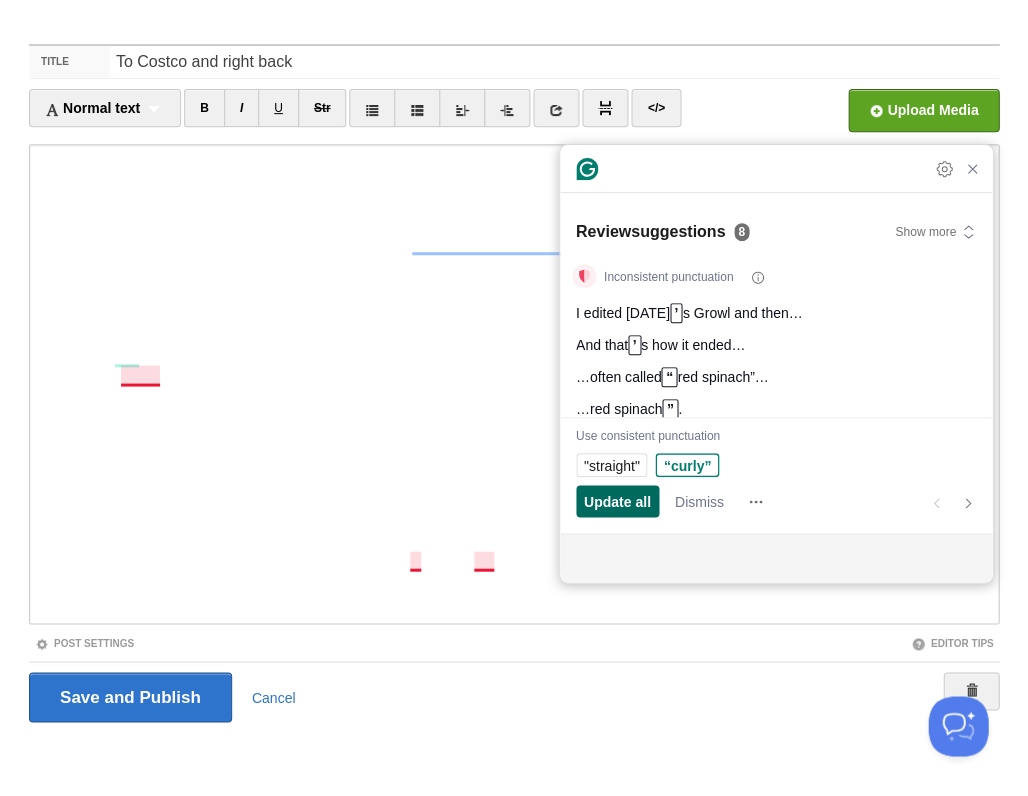 click on "Update all" at bounding box center [617, 501] 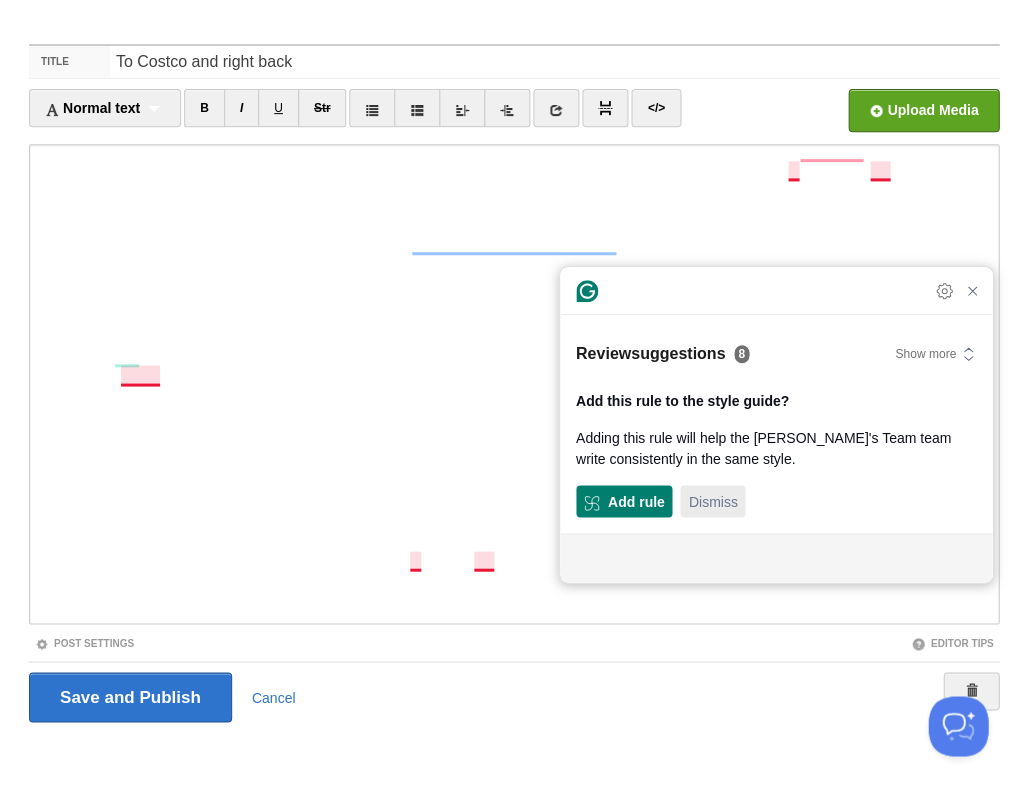 click on "Dismiss" at bounding box center (712, 501) 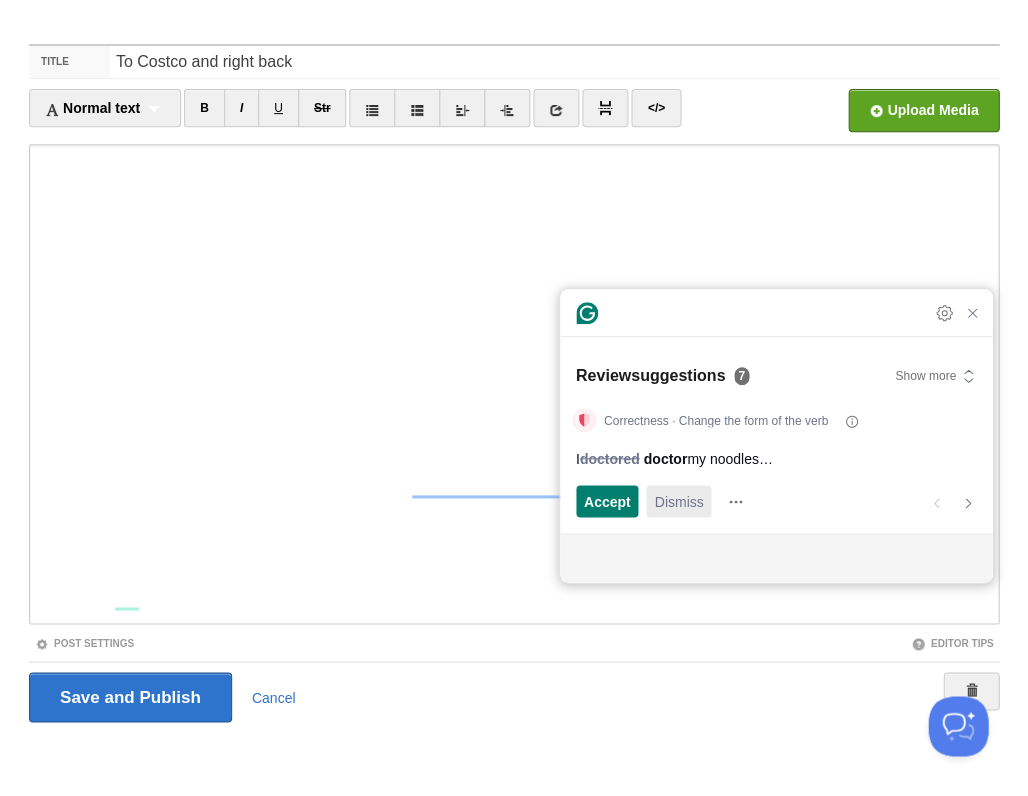 click on "Dismiss" at bounding box center [678, 501] 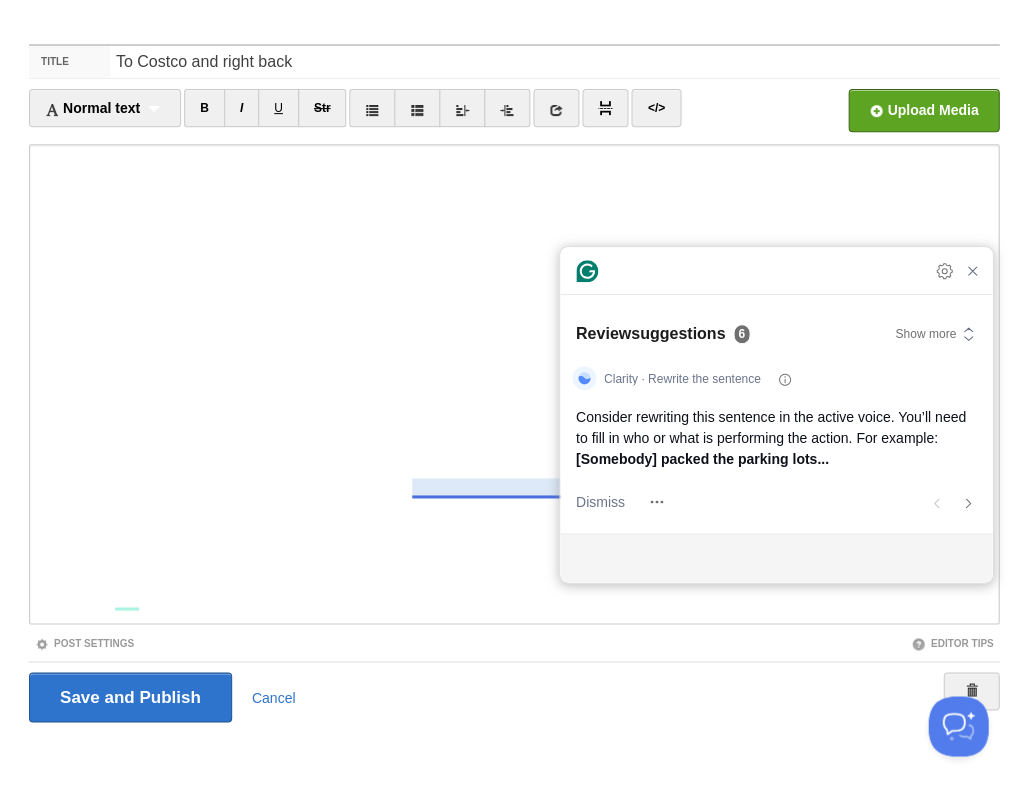 scroll, scrollTop: 340, scrollLeft: 0, axis: vertical 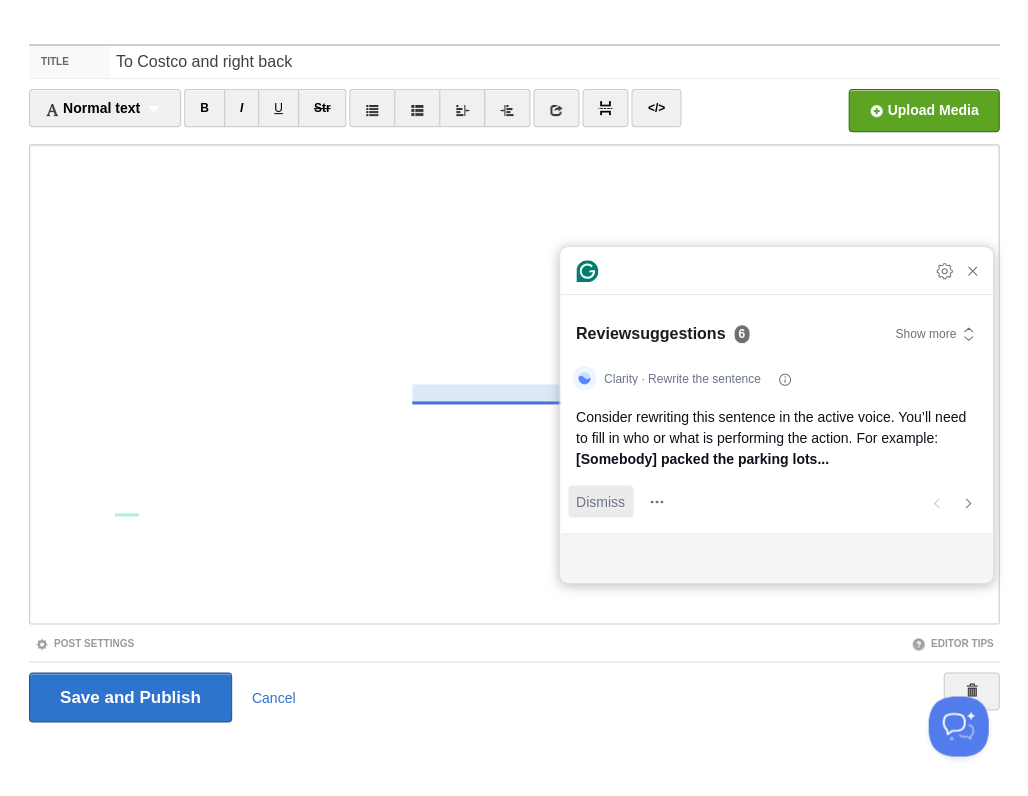 click on "Dismiss" at bounding box center [600, 501] 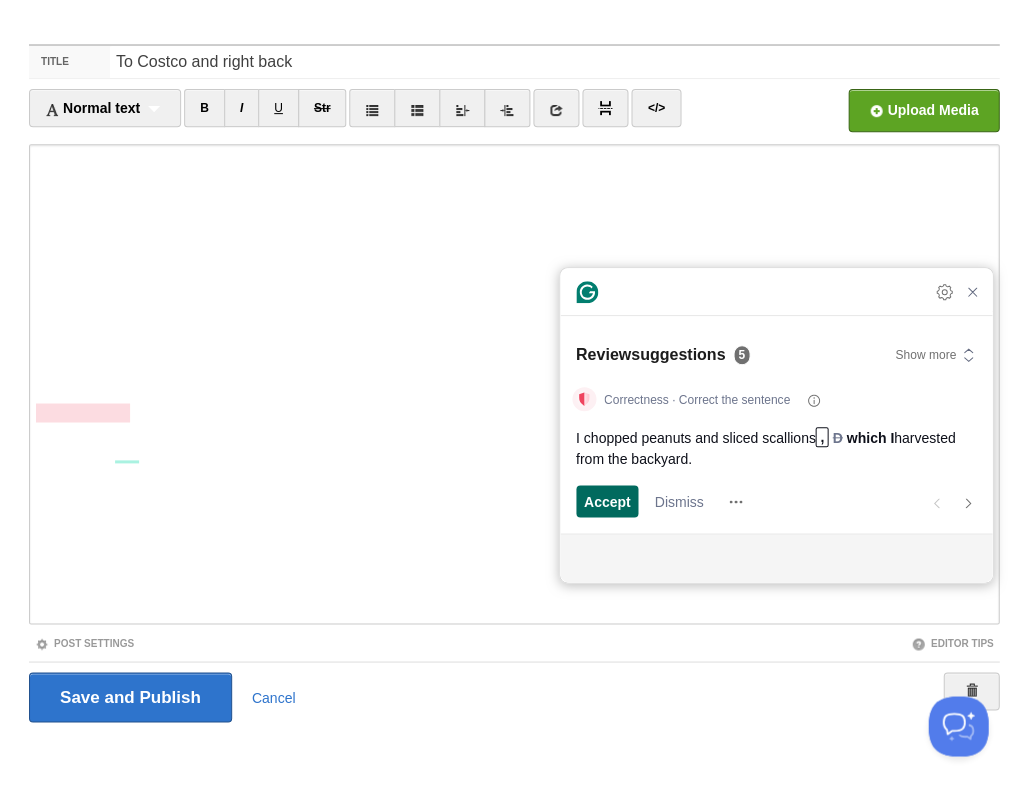 click on "Accept" at bounding box center [607, 501] 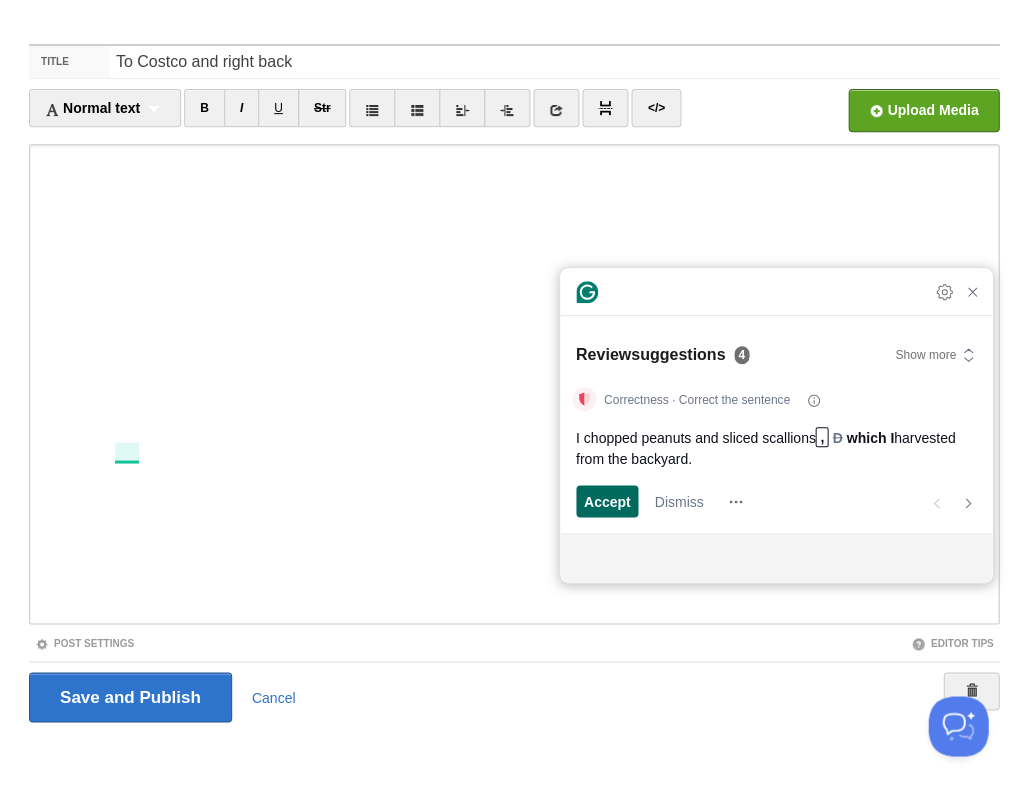 scroll, scrollTop: 452, scrollLeft: 0, axis: vertical 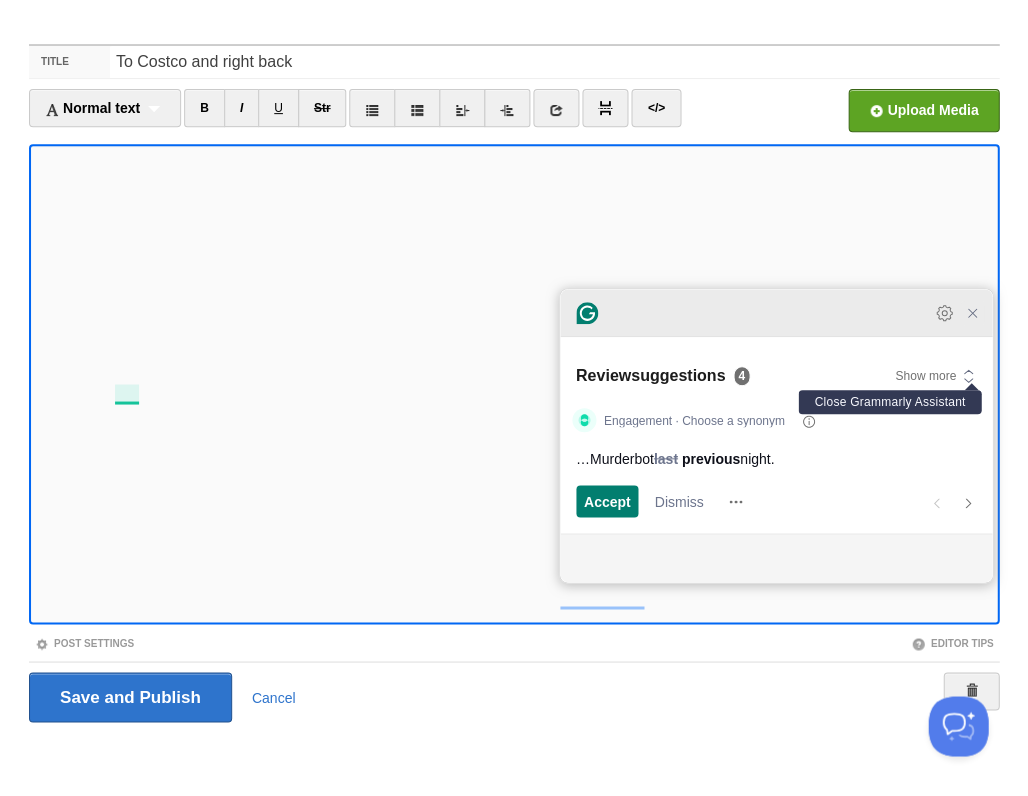 click 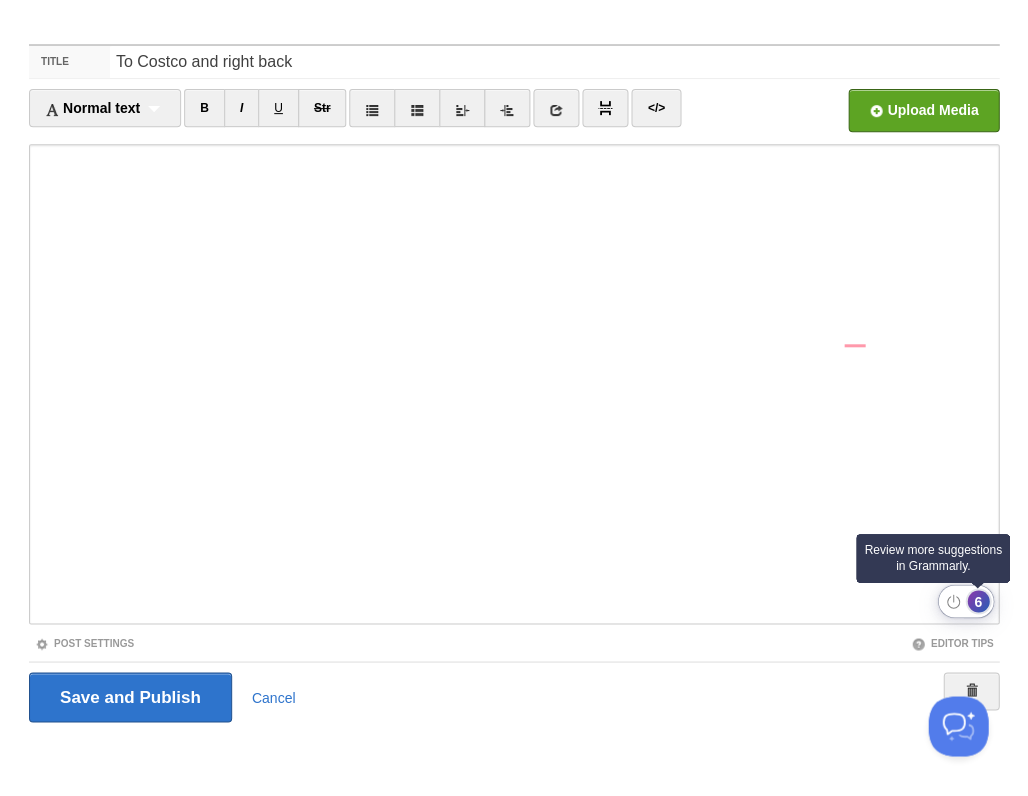 click on "6" 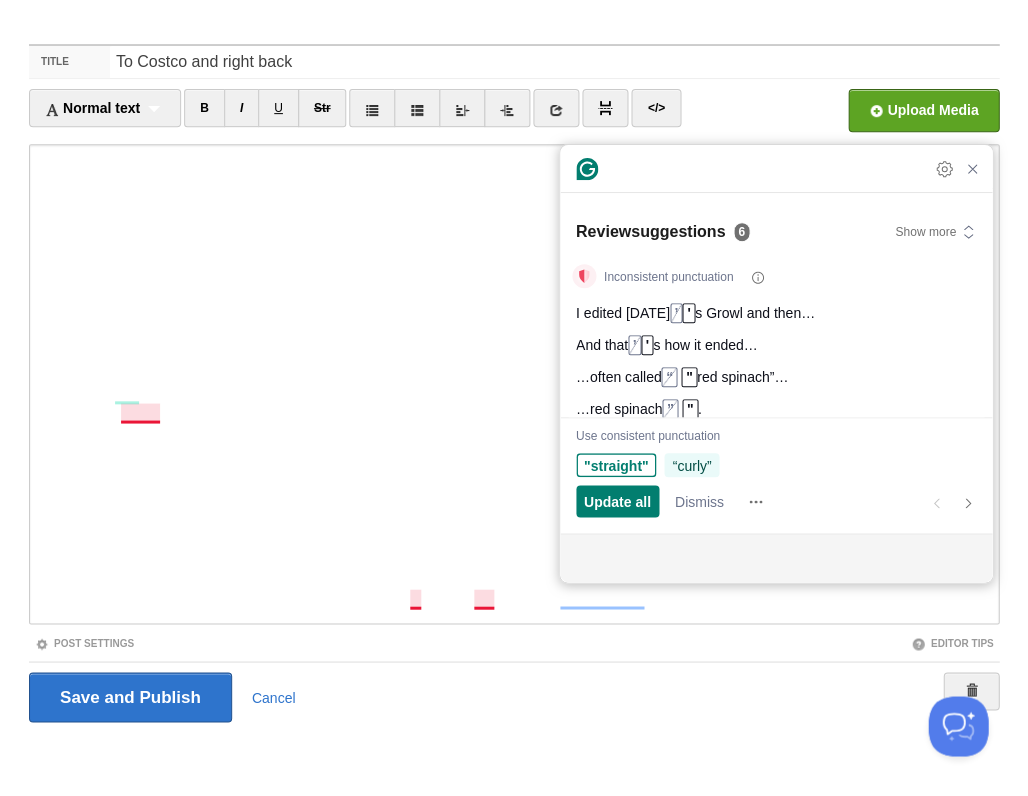 click on "“curly”" at bounding box center (691, 465) 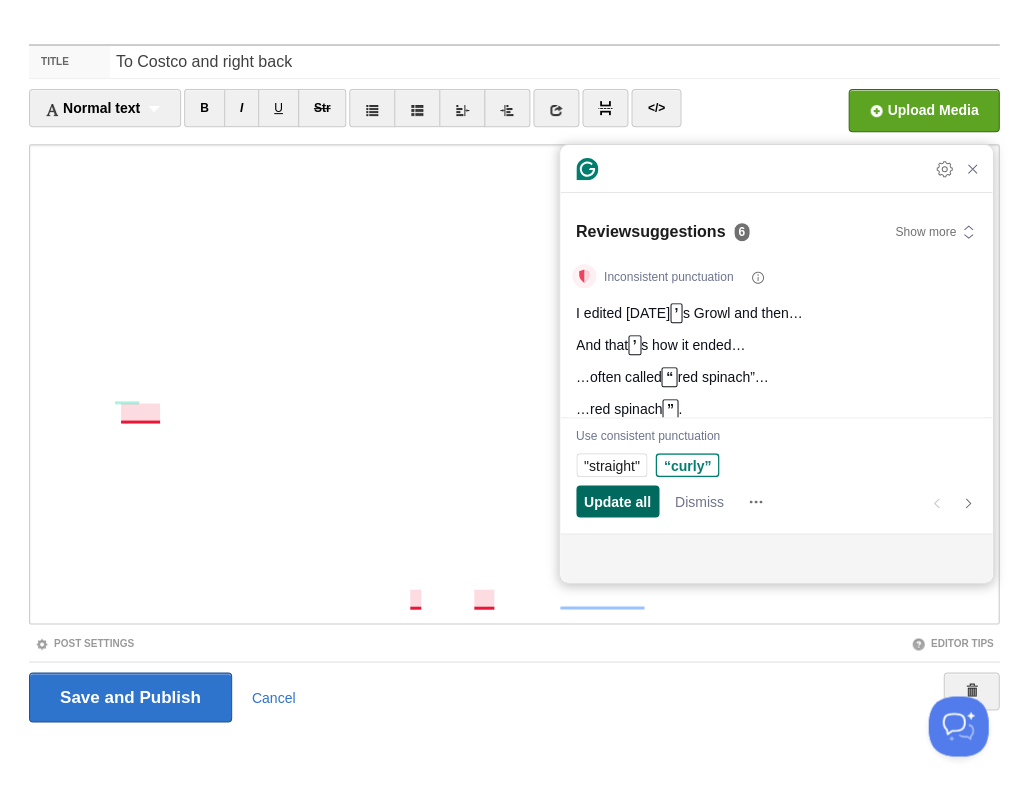 click on "Update all" at bounding box center (617, 501) 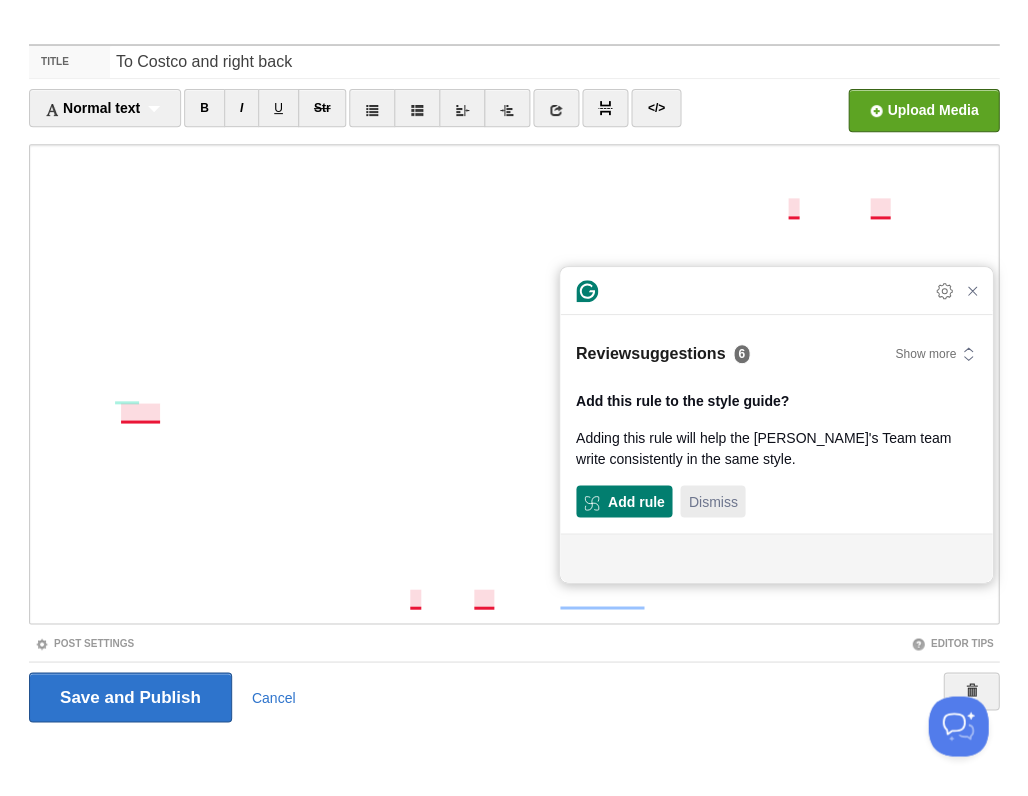 click on "Dismiss" at bounding box center (712, 501) 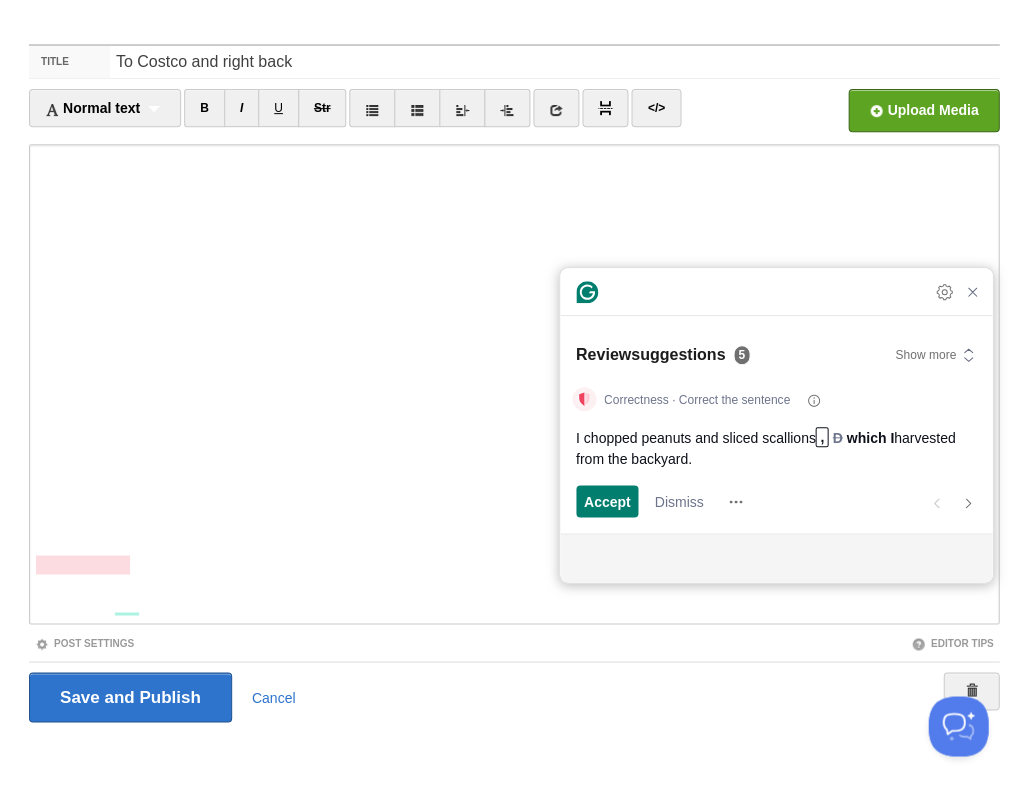 scroll, scrollTop: 0, scrollLeft: 0, axis: both 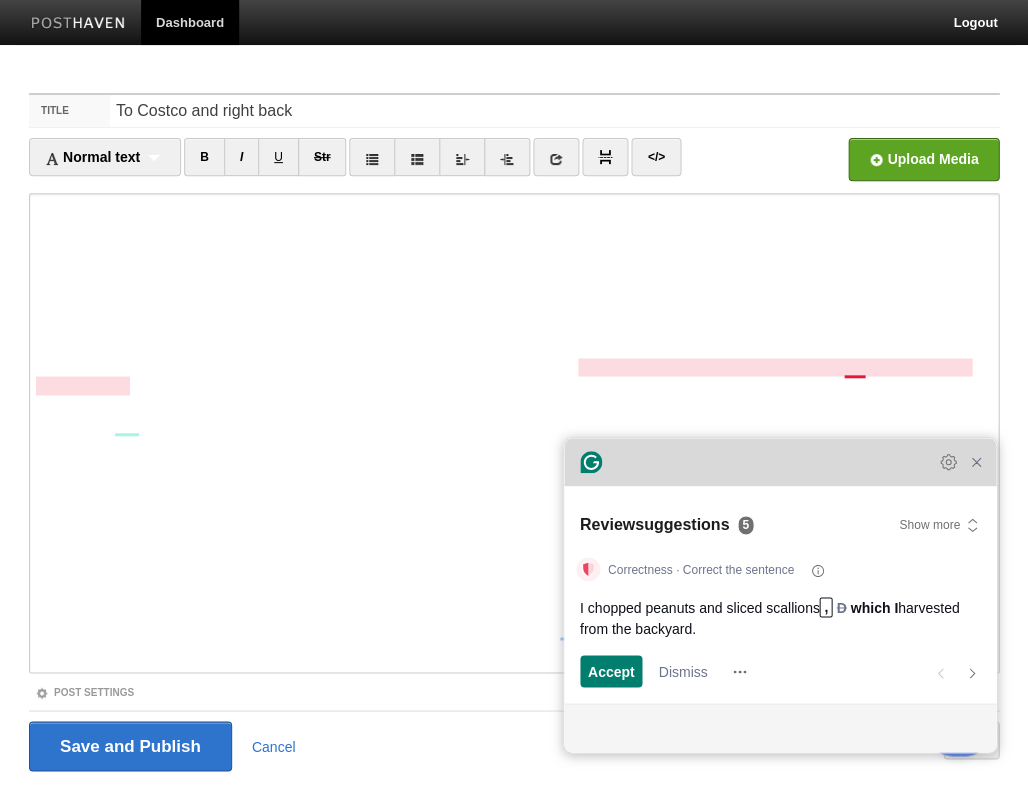 drag, startPoint x: 675, startPoint y: 301, endPoint x: 679, endPoint y: 471, distance: 170.04706 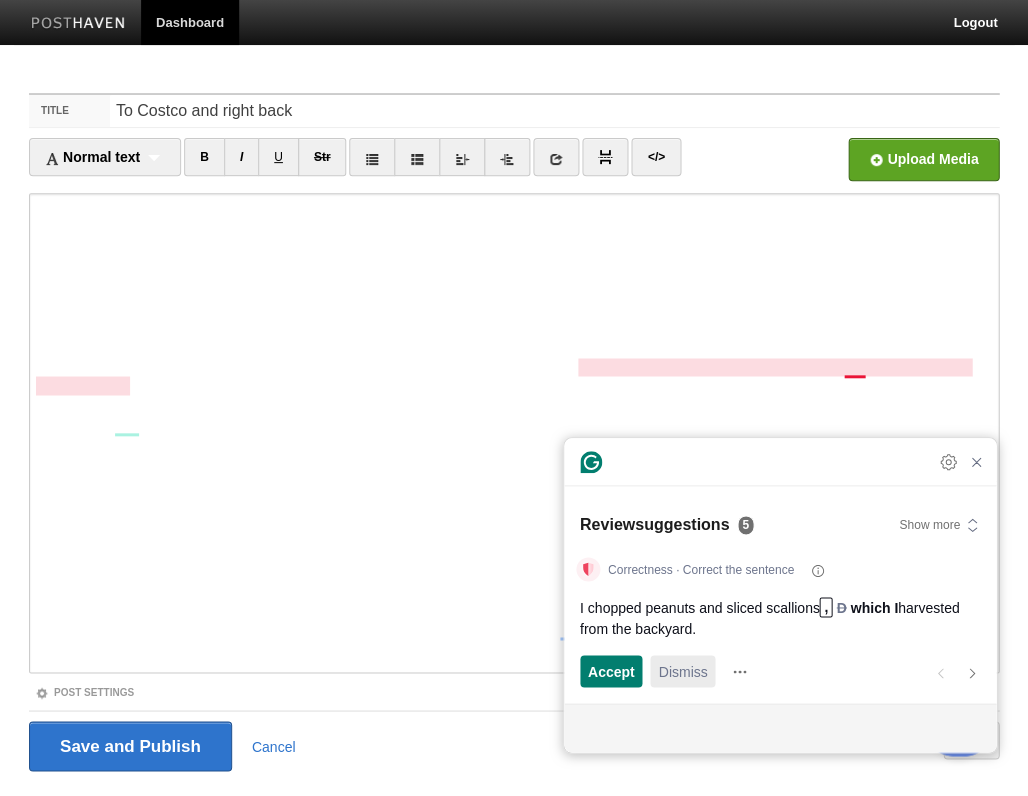 click on "Dismiss" at bounding box center [682, 671] 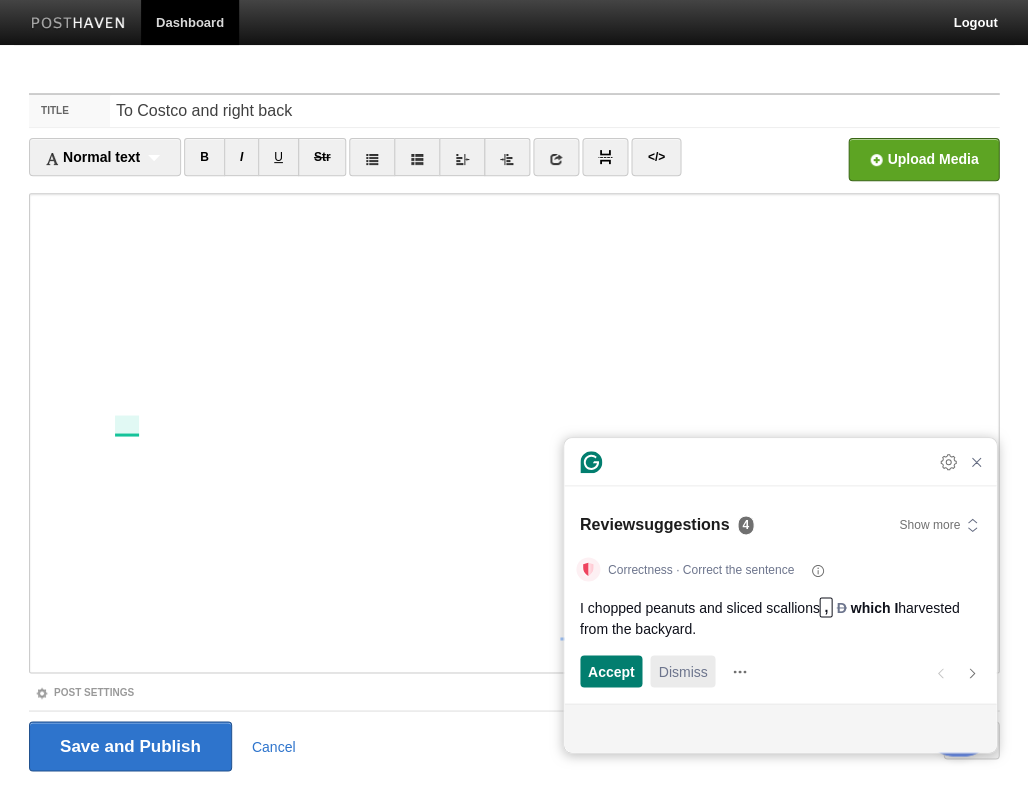 scroll, scrollTop: 452, scrollLeft: 0, axis: vertical 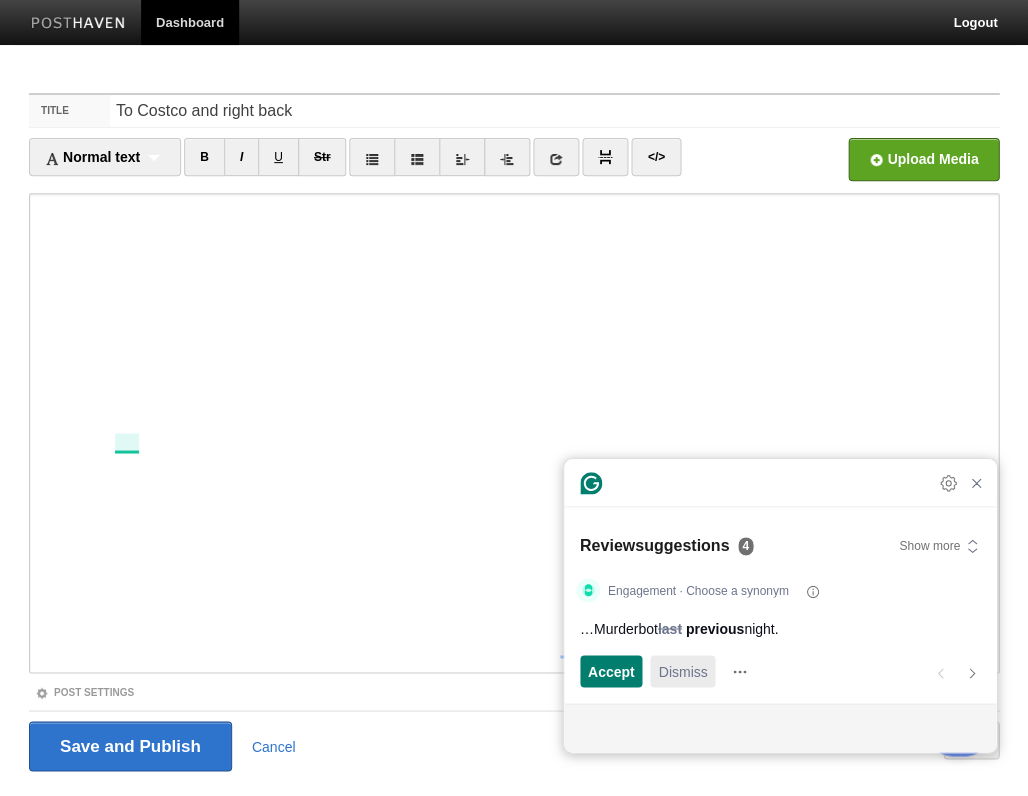 click on "Dismiss" at bounding box center [682, 671] 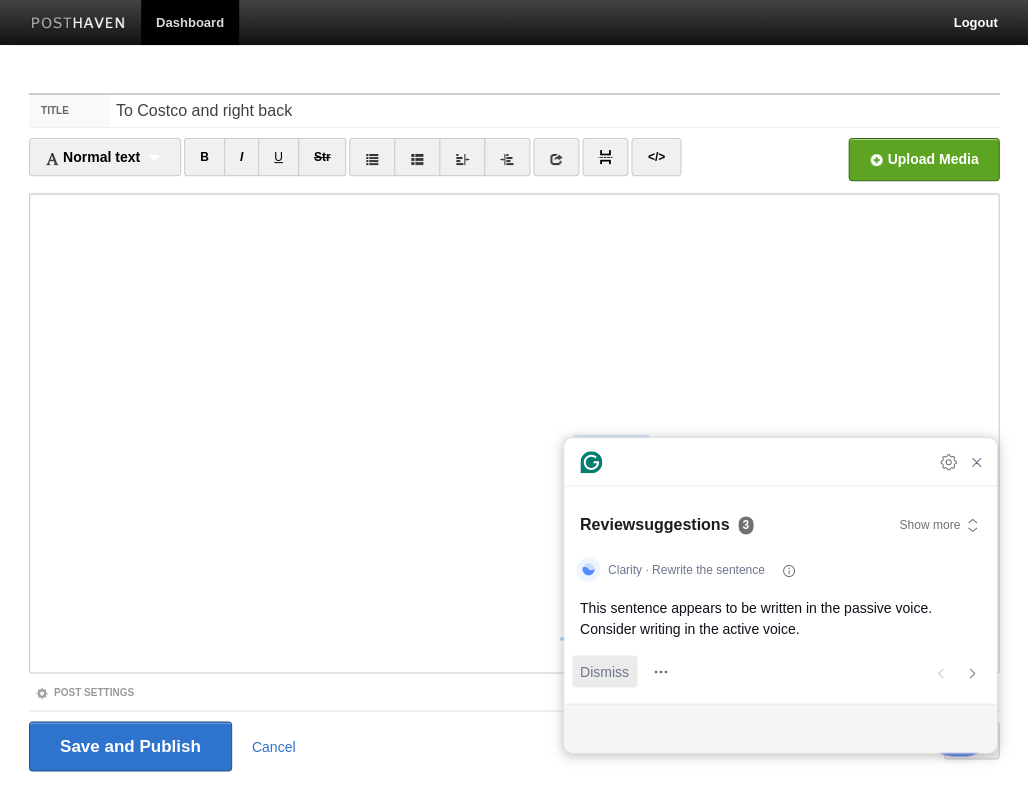 click on "Dismiss" at bounding box center (604, 671) 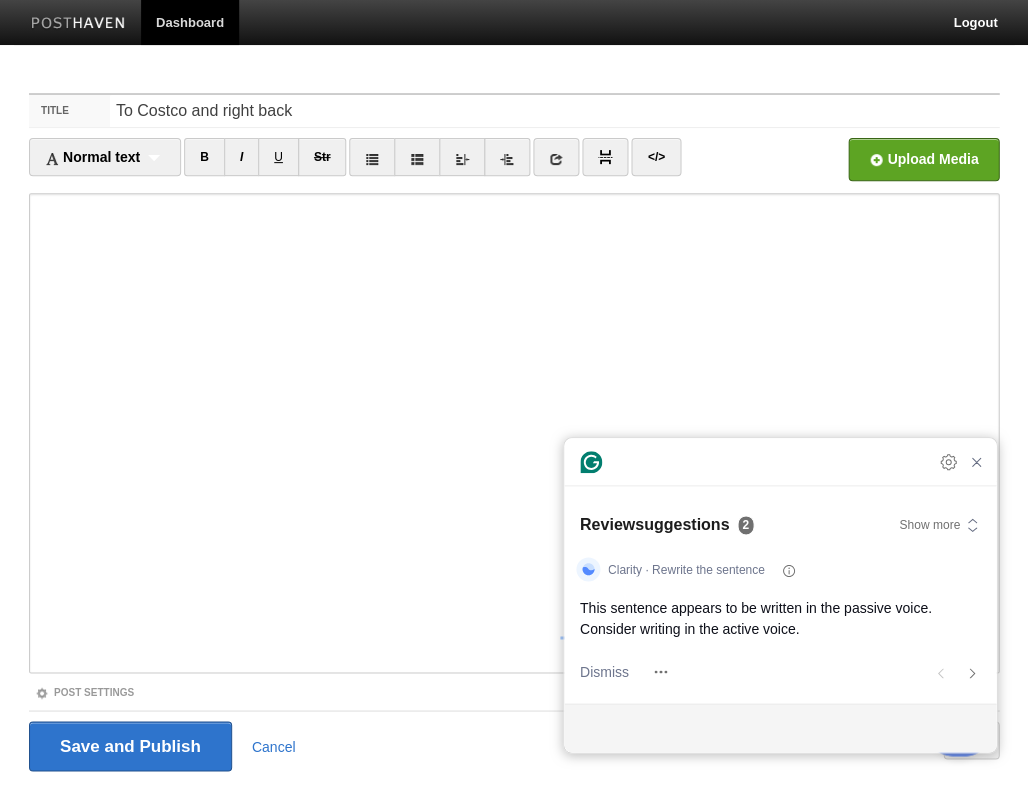 scroll, scrollTop: 489, scrollLeft: 0, axis: vertical 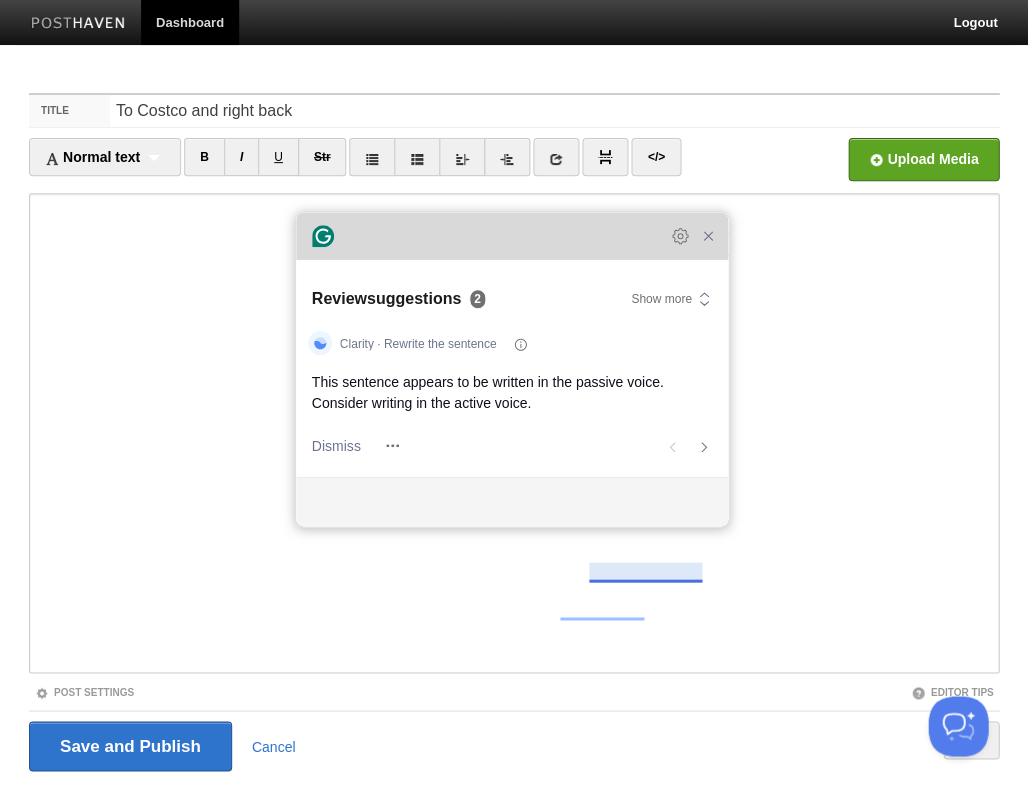 drag, startPoint x: 694, startPoint y: 484, endPoint x: 426, endPoint y: 258, distance: 350.57095 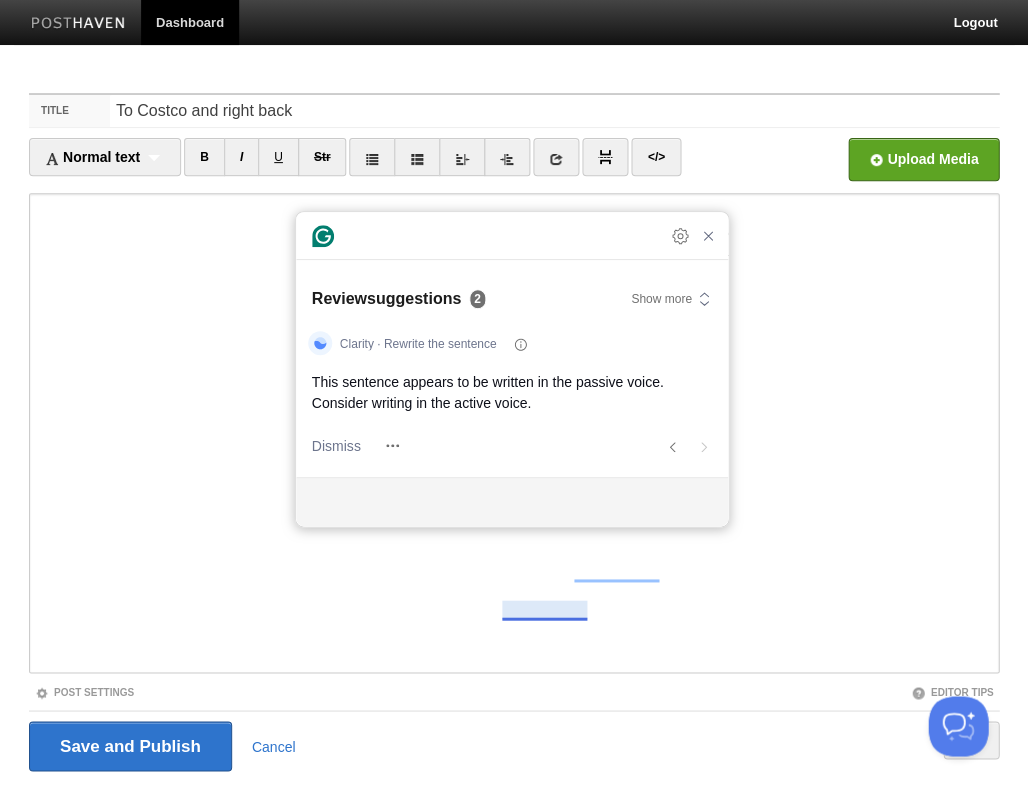click on "Clarity · Rewrite the sentence This sentence appears to be written in the passive voice. Consider writing in the active voice. Dismiss  and open previous suggestion" at bounding box center (512, 398) 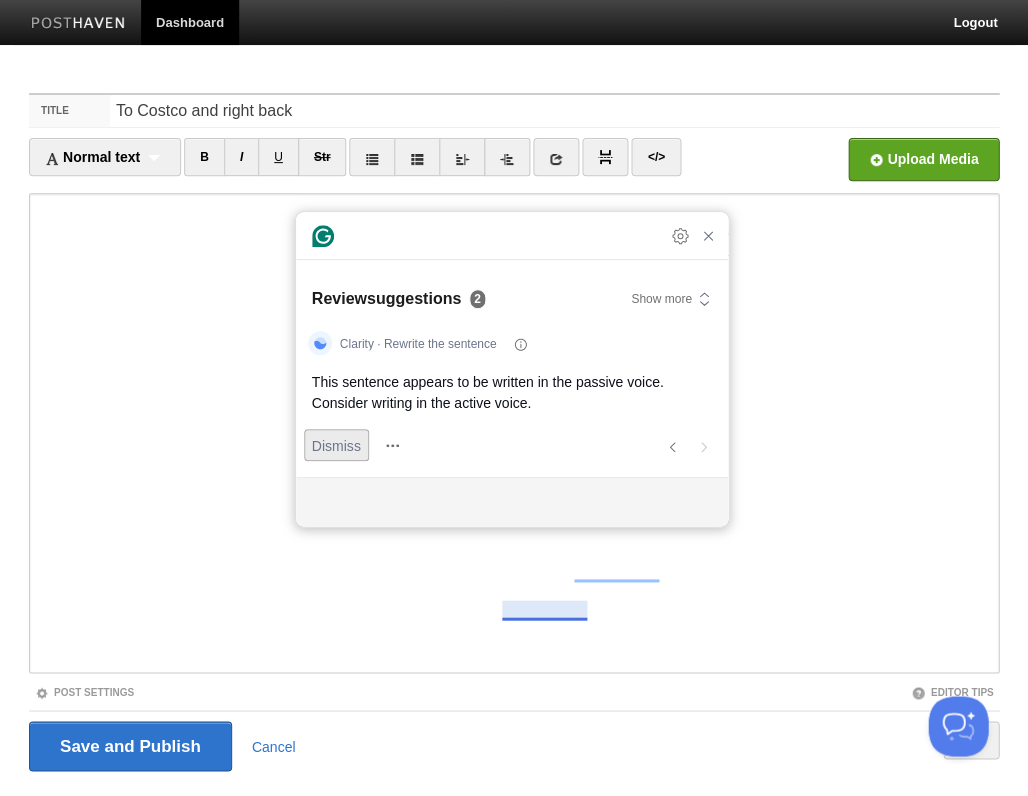 click on "Dismiss" at bounding box center [336, 445] 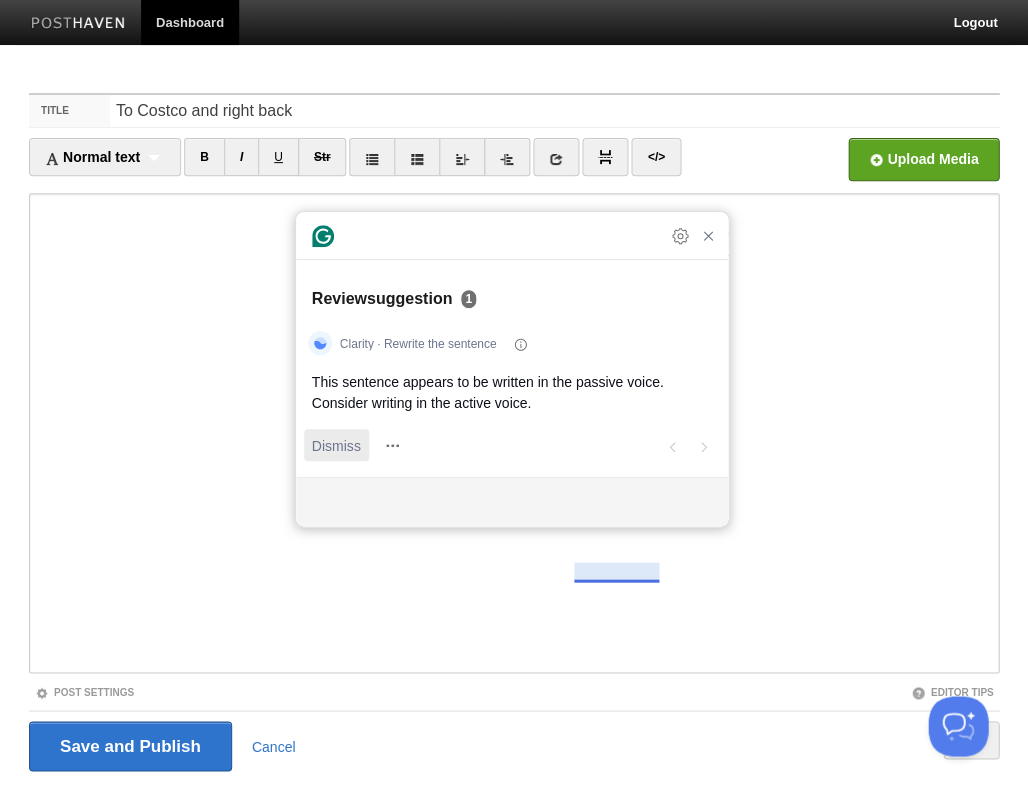 click on "Dismiss" at bounding box center (336, 445) 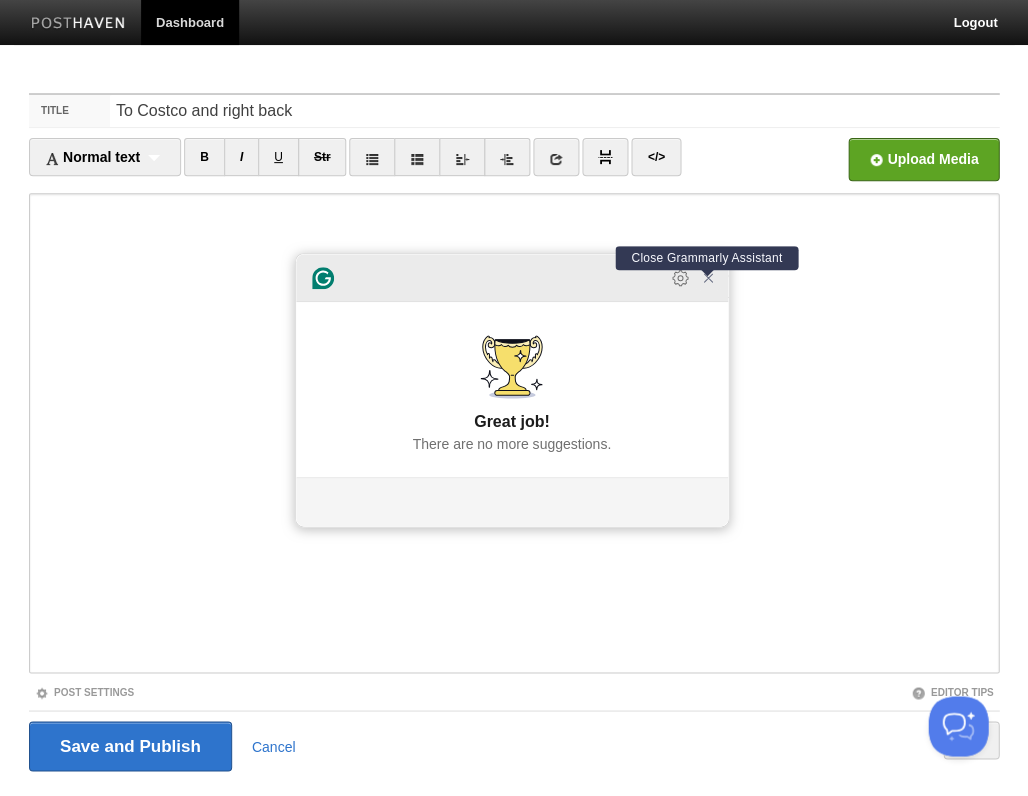 click 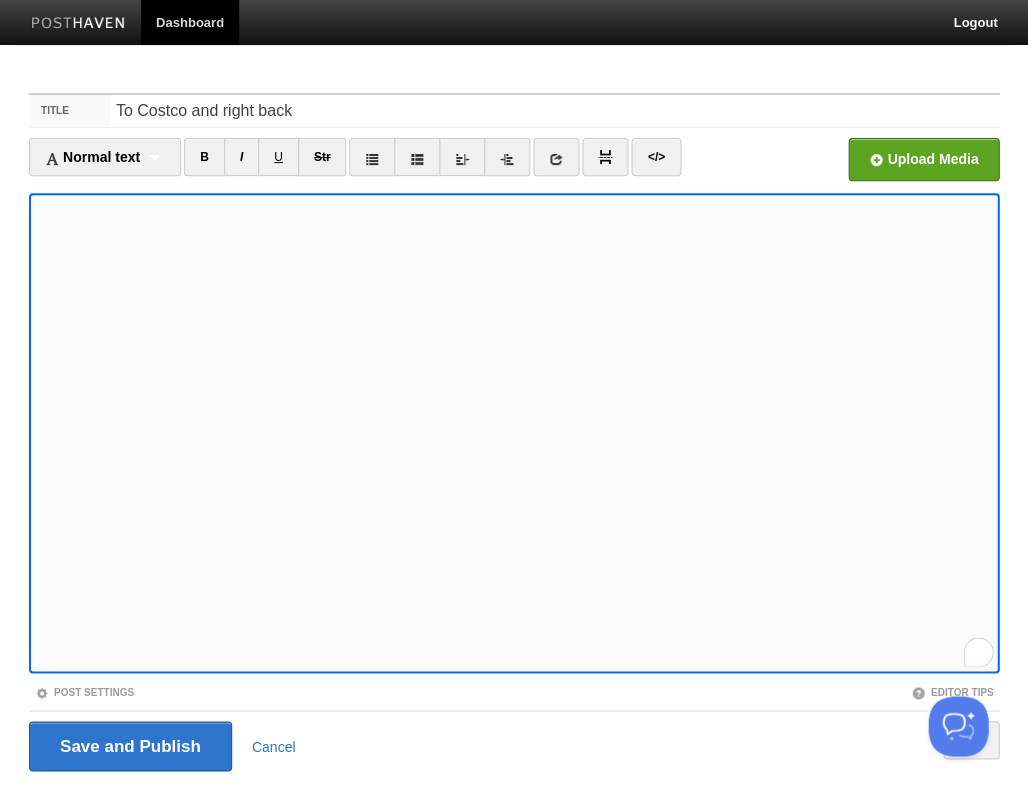 scroll, scrollTop: 48, scrollLeft: 0, axis: vertical 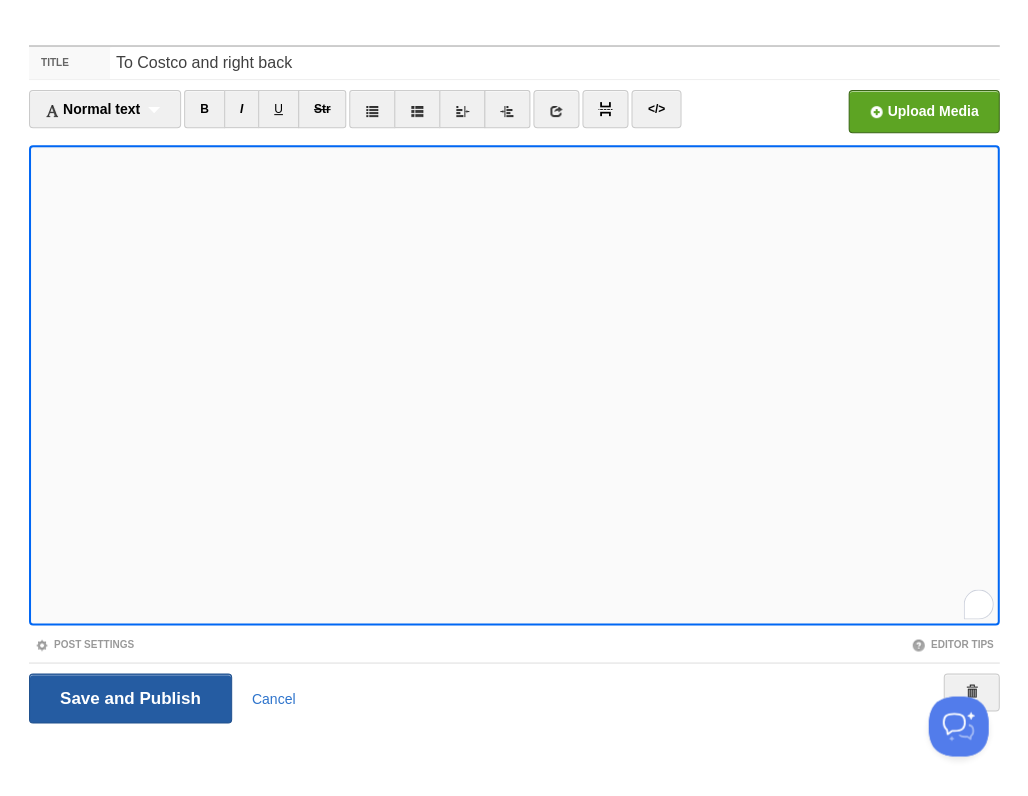 click on "Save and Publish" at bounding box center (130, 698) 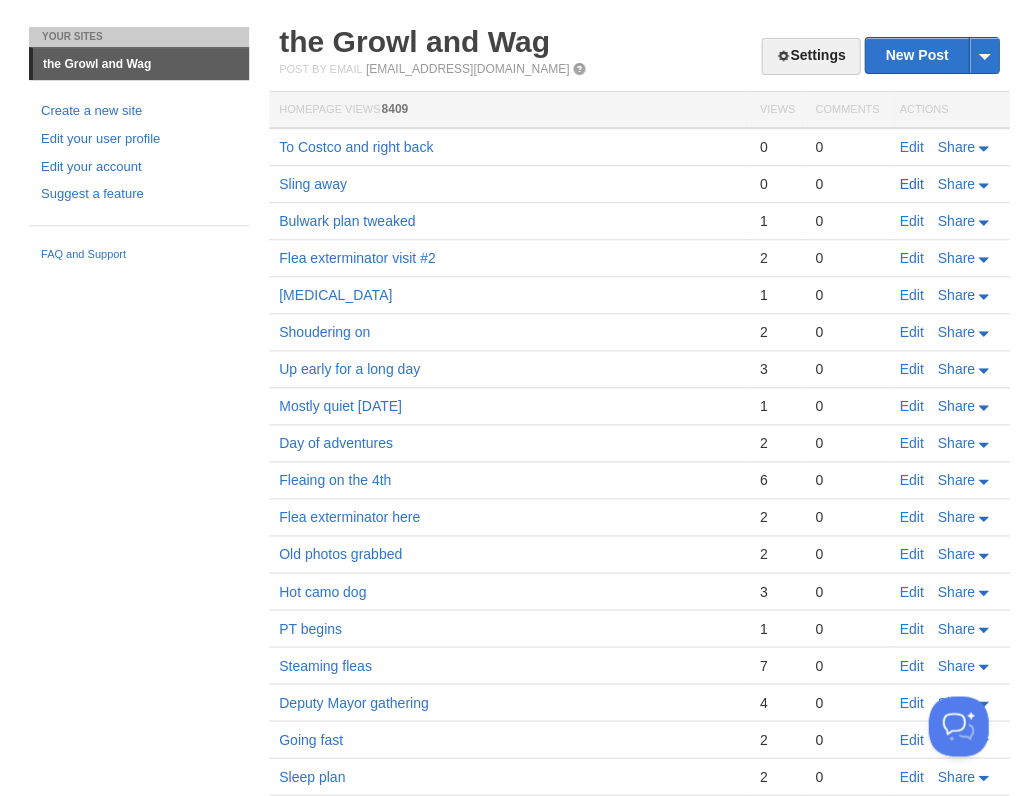 click on "Edit" at bounding box center [911, 184] 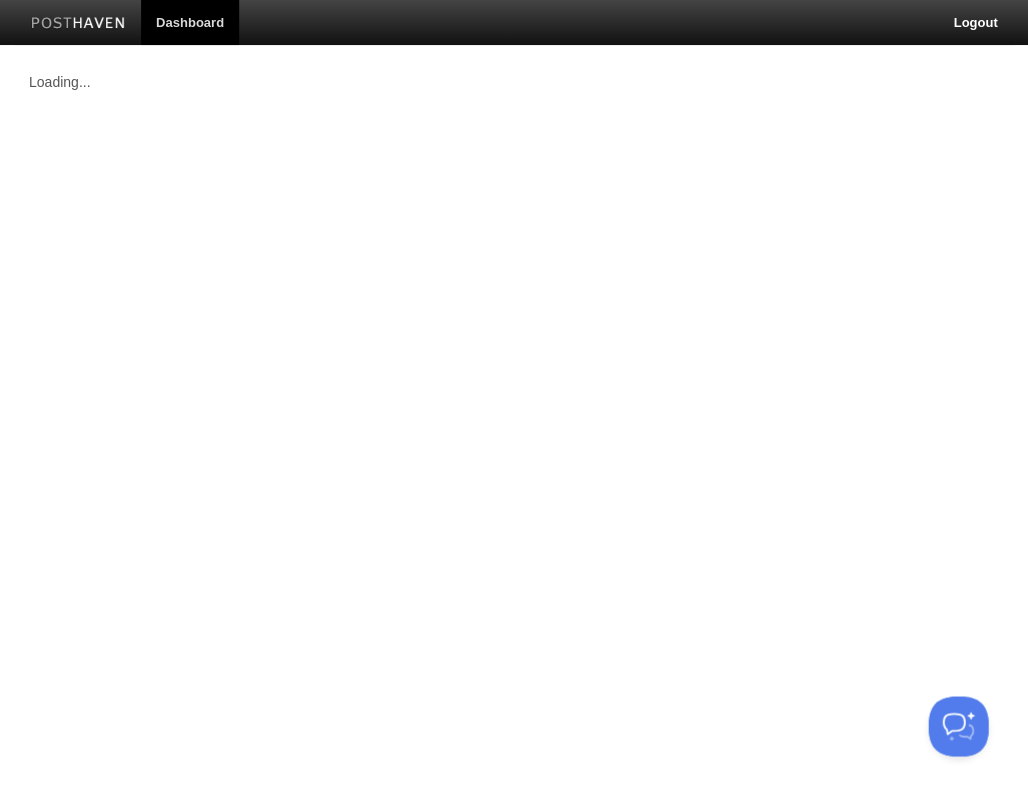 scroll, scrollTop: 0, scrollLeft: 0, axis: both 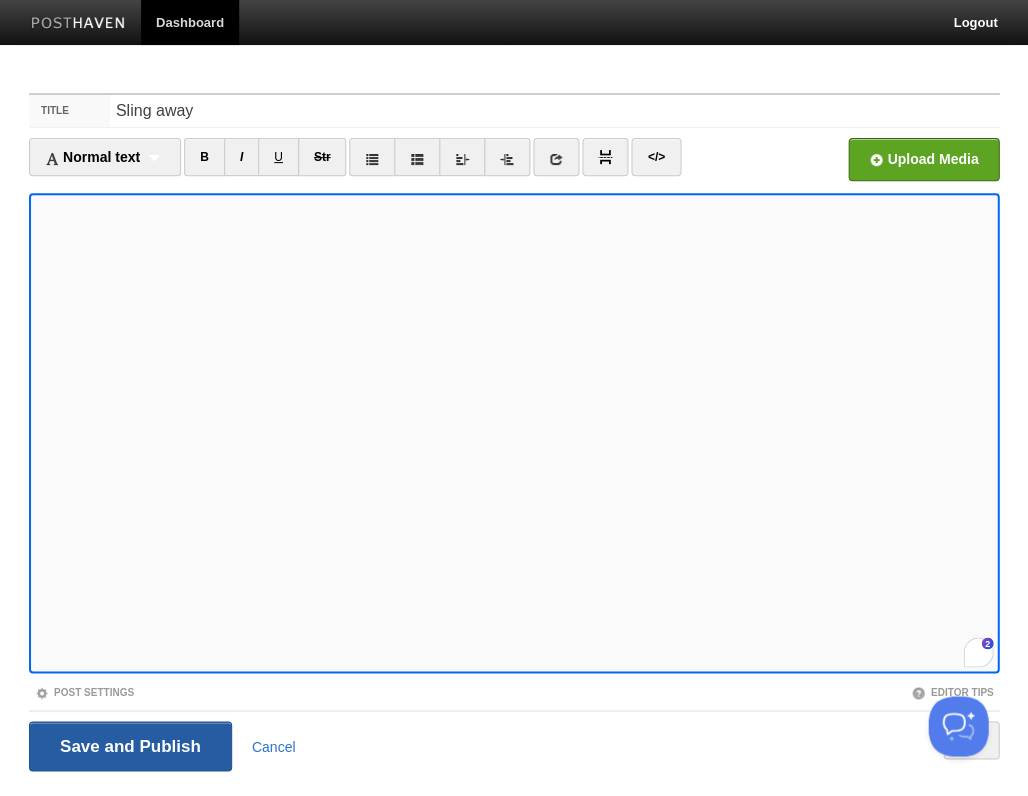 click on "Save and Publish" at bounding box center [130, 746] 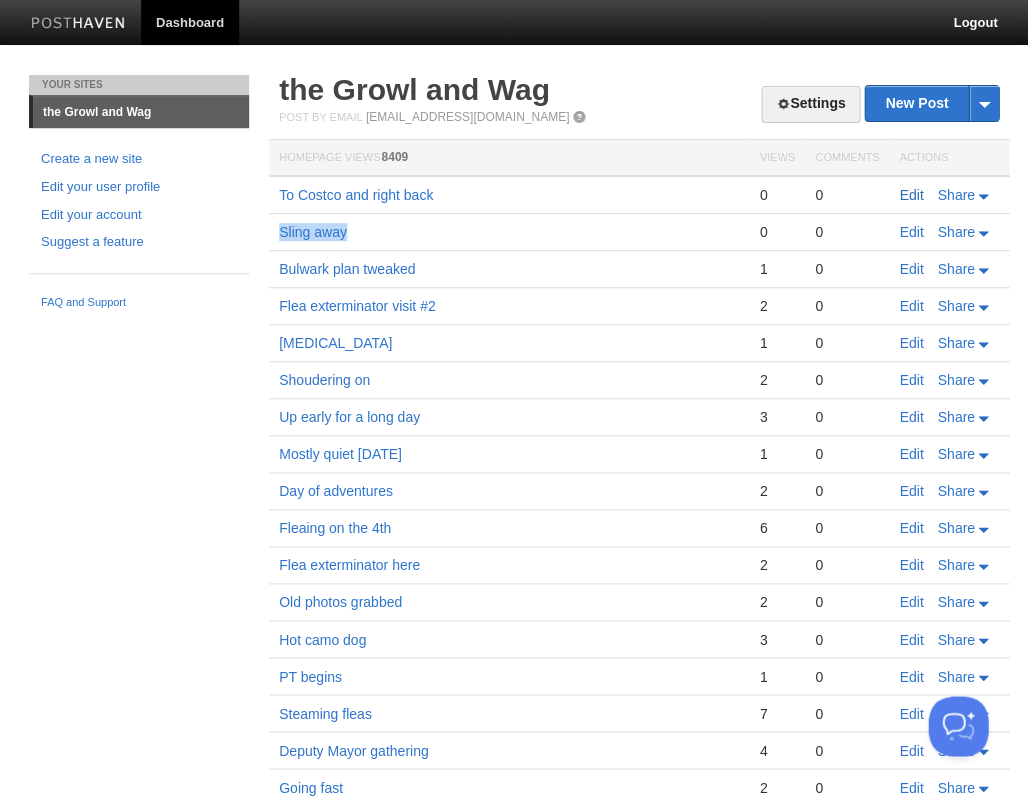 click on "Edit" at bounding box center (911, 195) 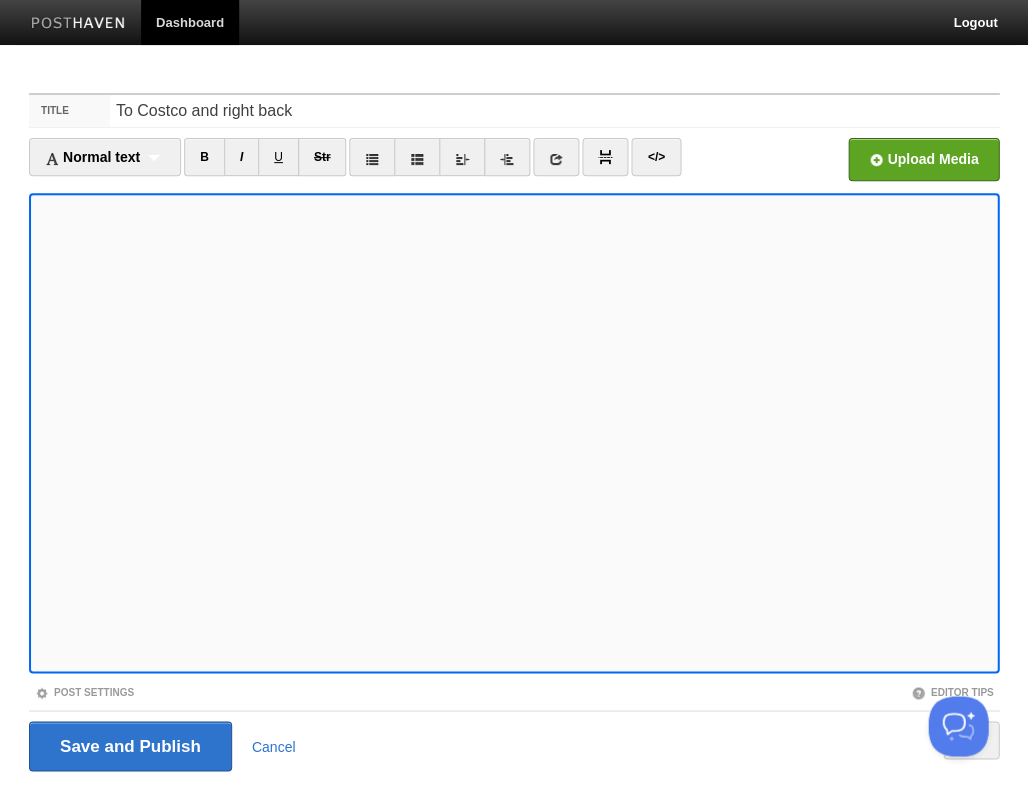 scroll, scrollTop: 48, scrollLeft: 0, axis: vertical 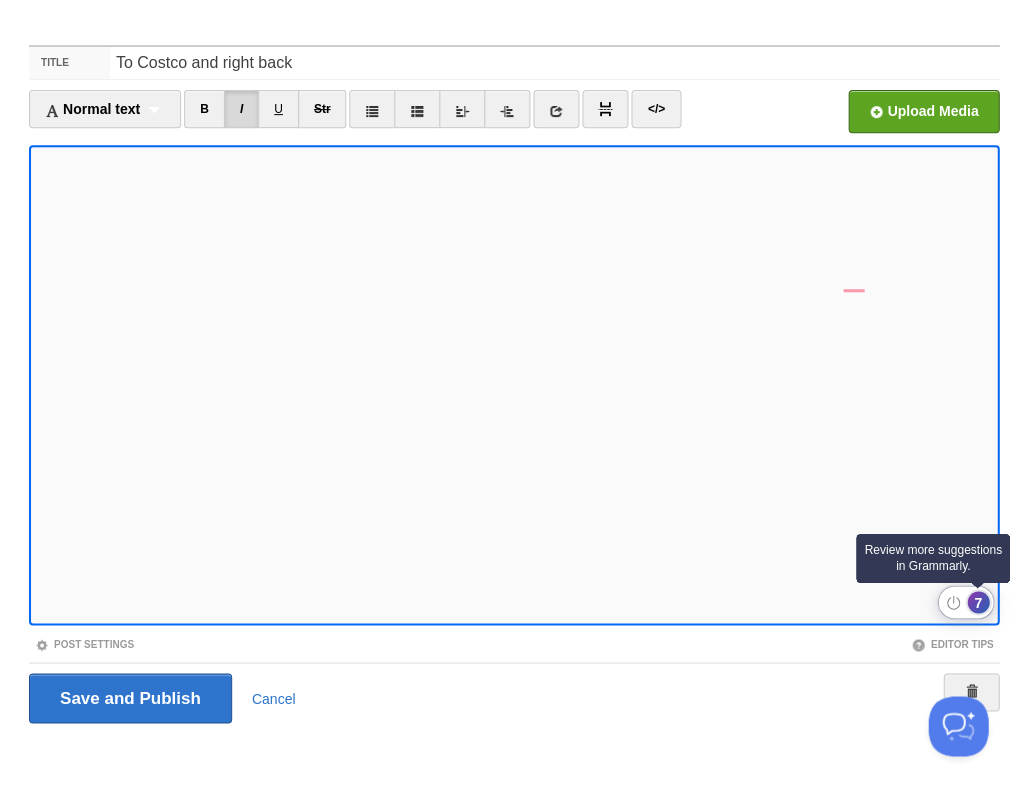 click on "7" 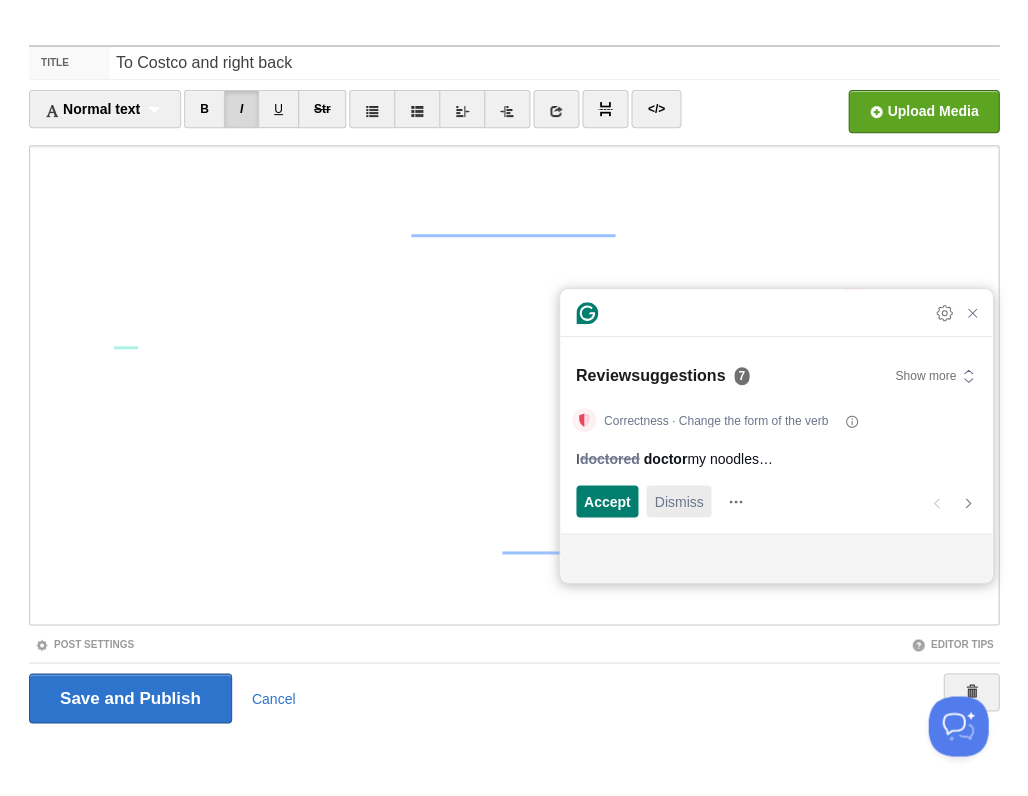 click on "Dismiss" at bounding box center (678, 501) 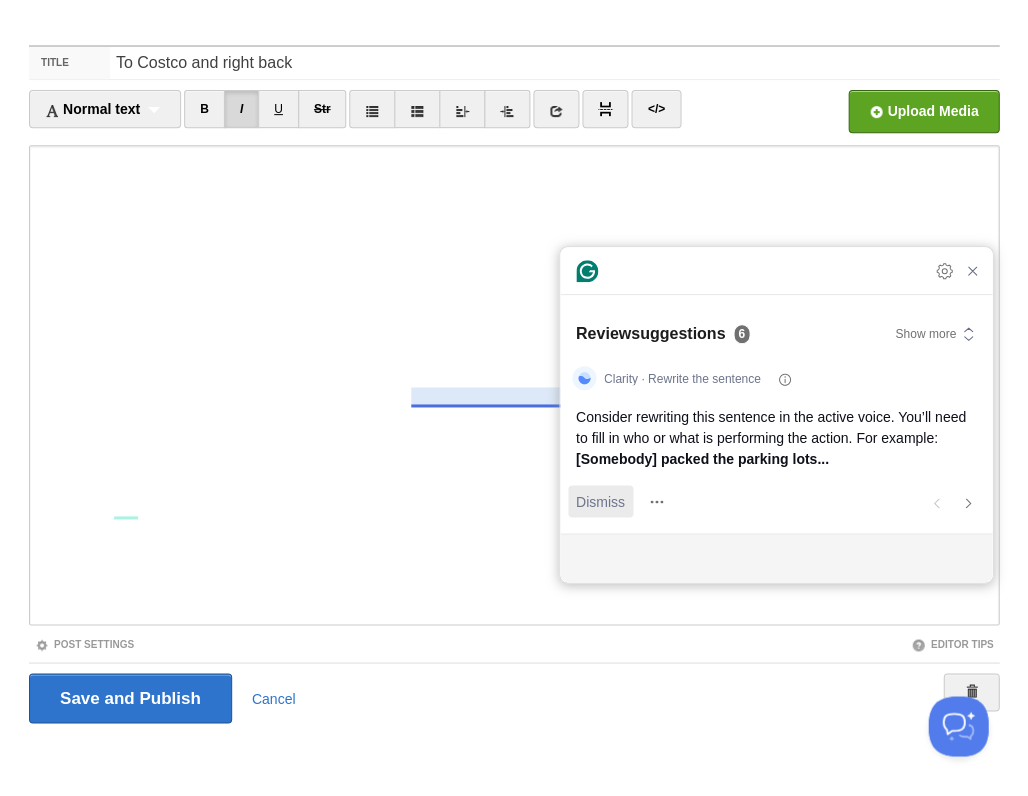 click on "Dismiss" at bounding box center (600, 501) 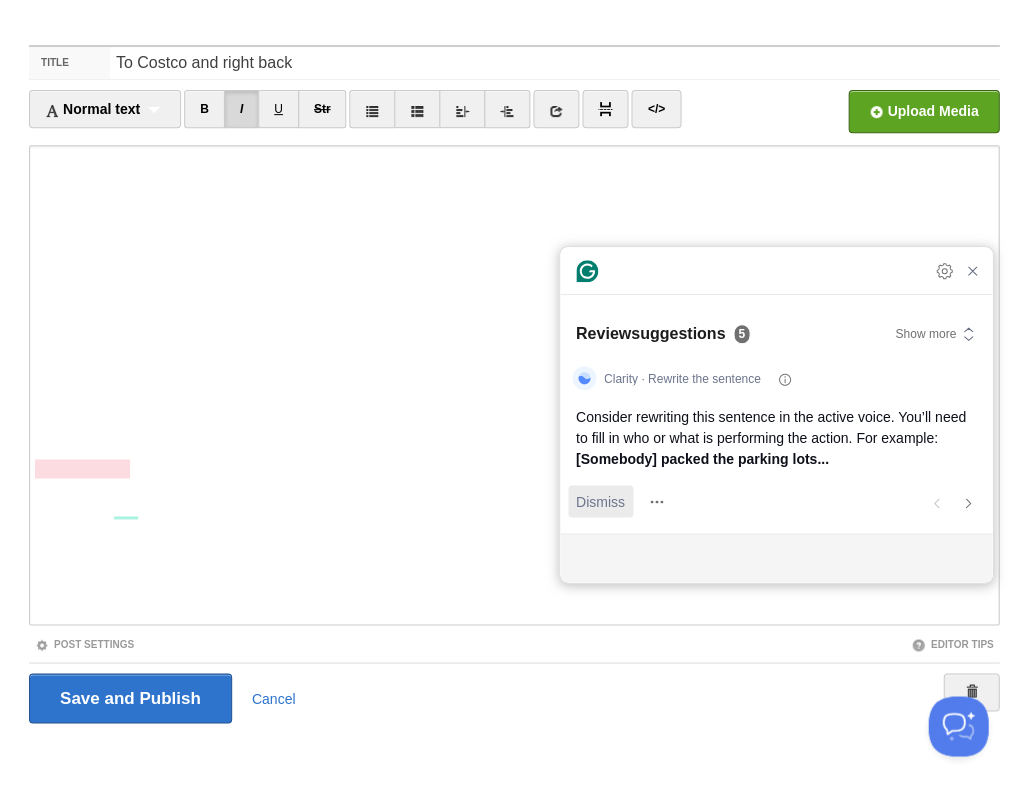 scroll, scrollTop: 393, scrollLeft: 0, axis: vertical 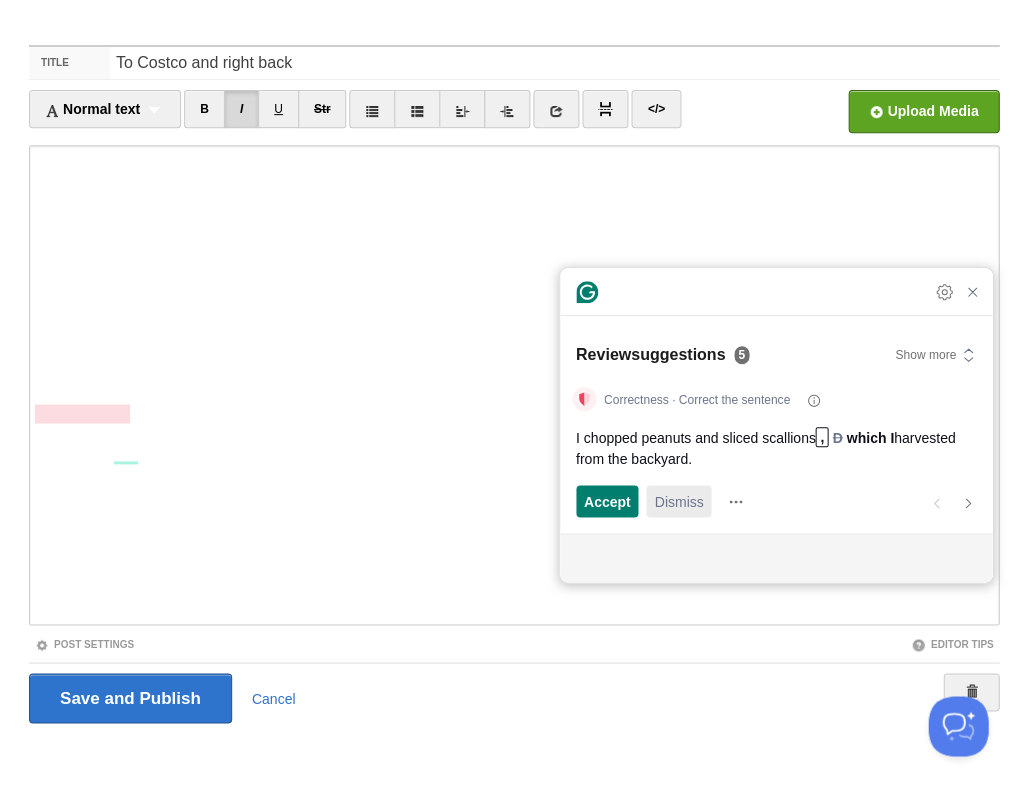 click on "Dismiss" at bounding box center (678, 501) 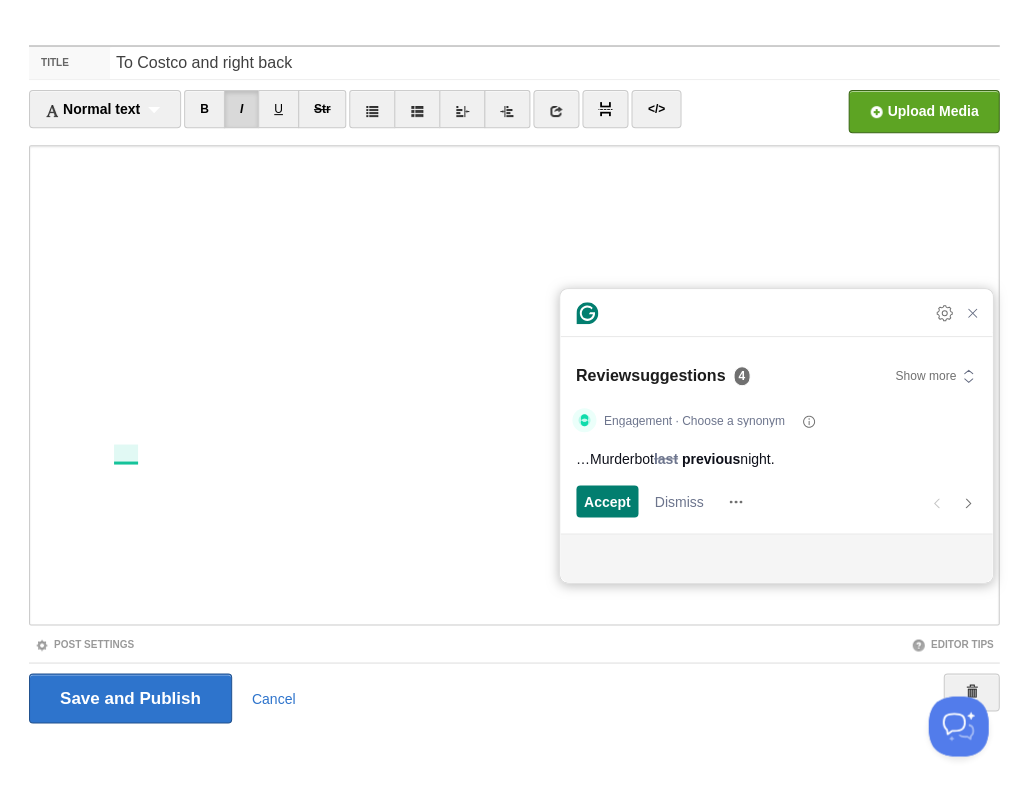 scroll, scrollTop: 452, scrollLeft: 0, axis: vertical 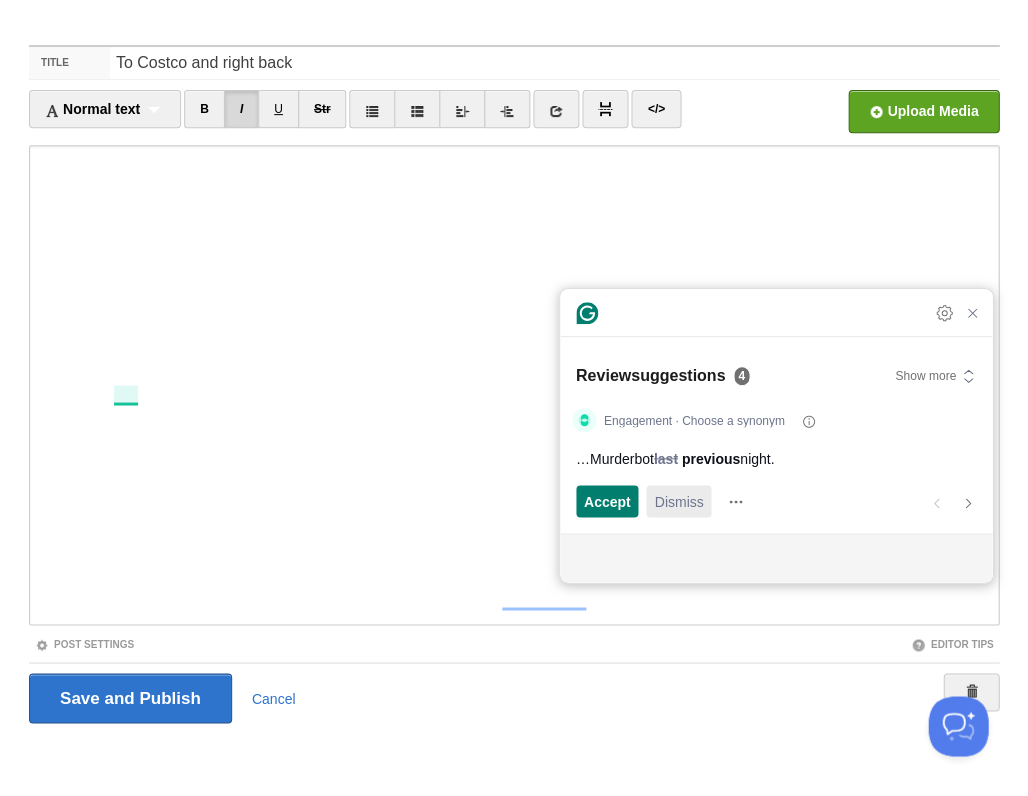 click on "Dismiss" at bounding box center [678, 501] 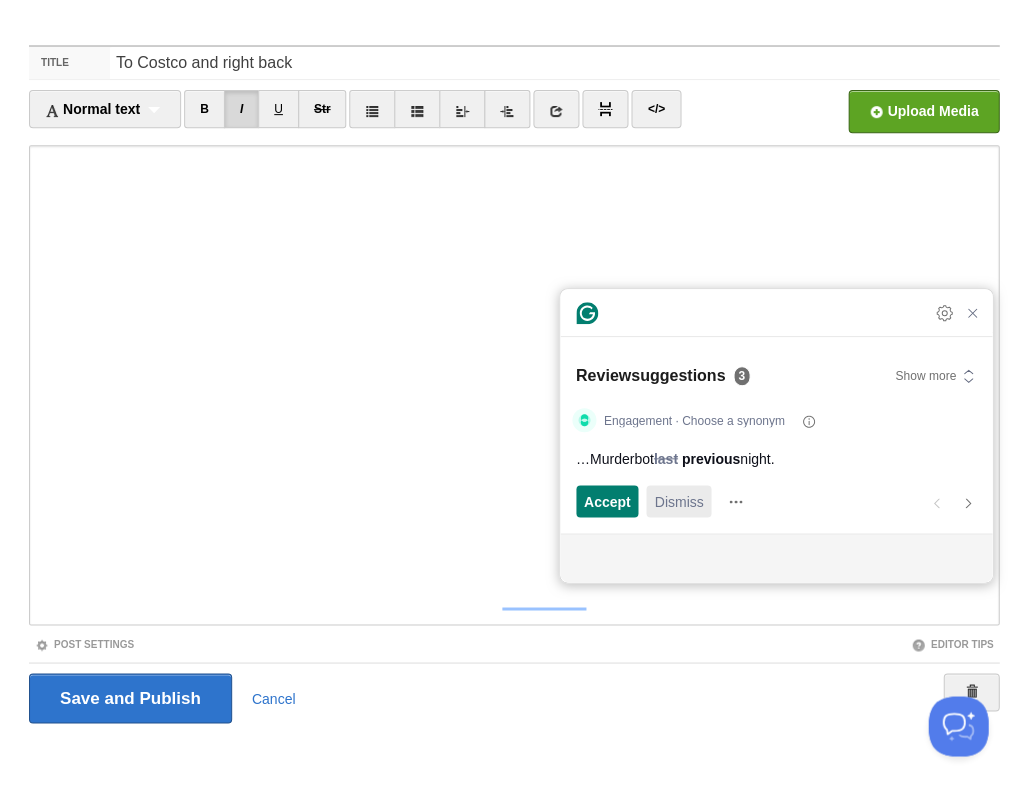 scroll, scrollTop: 470, scrollLeft: 0, axis: vertical 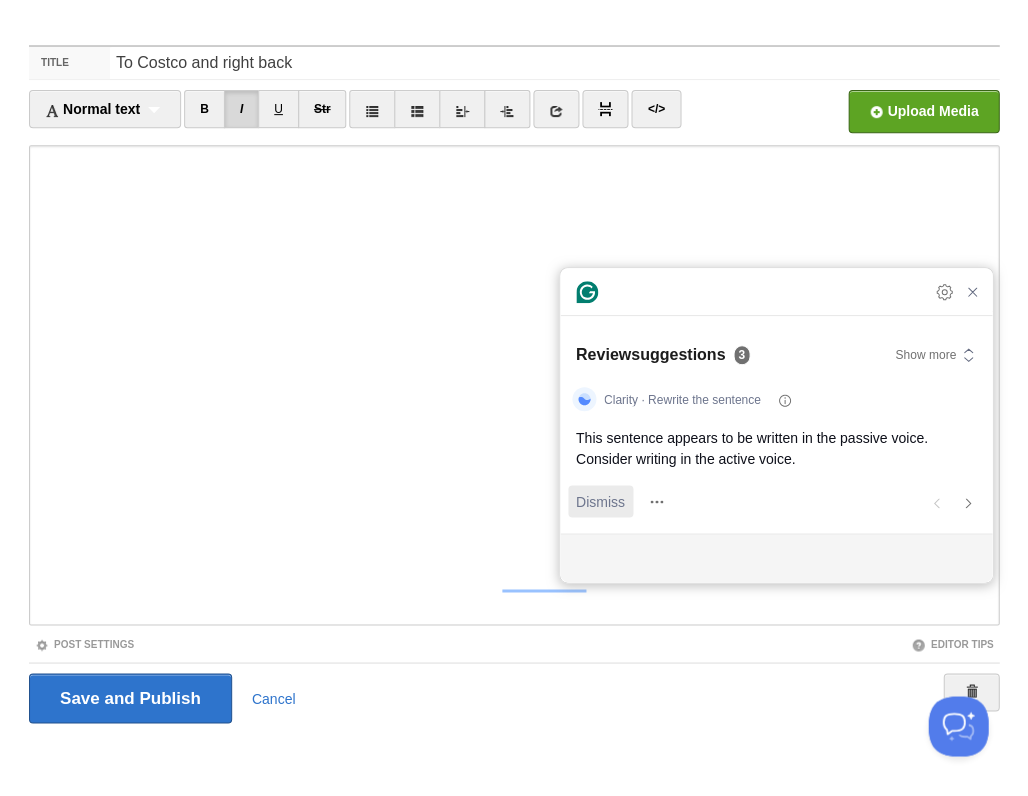 click on "Dismiss" at bounding box center [600, 501] 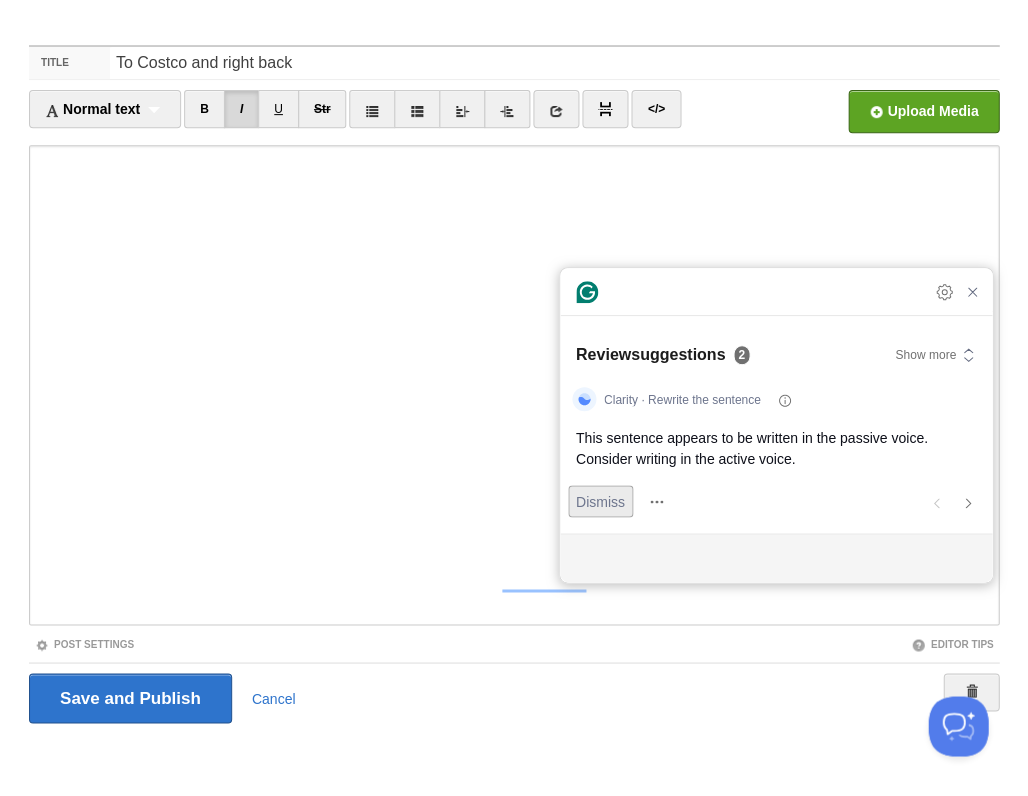 scroll, scrollTop: 508, scrollLeft: 0, axis: vertical 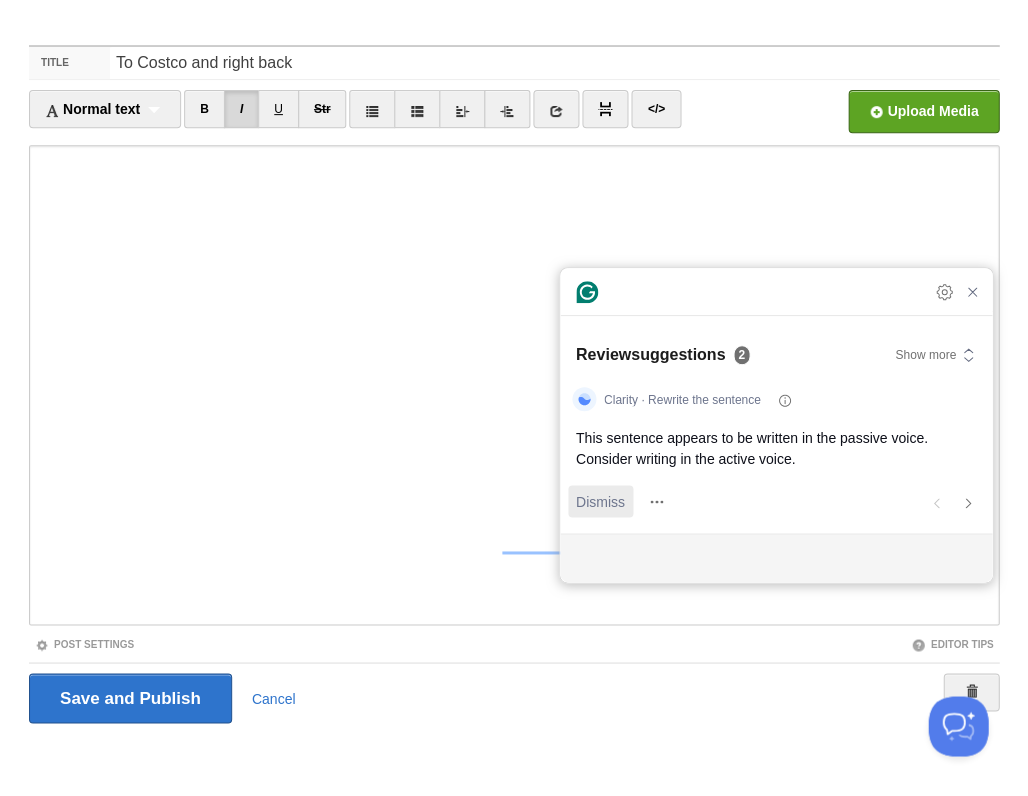 click on "Dismiss" at bounding box center [600, 501] 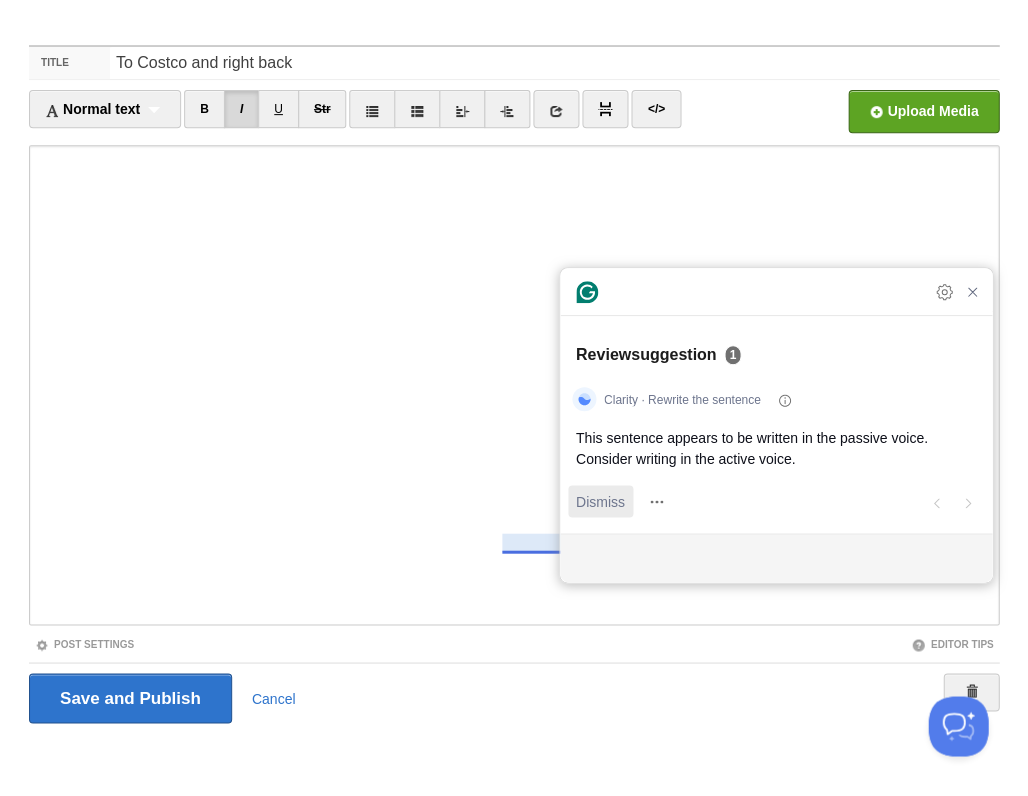 click on "Dismiss" at bounding box center [600, 501] 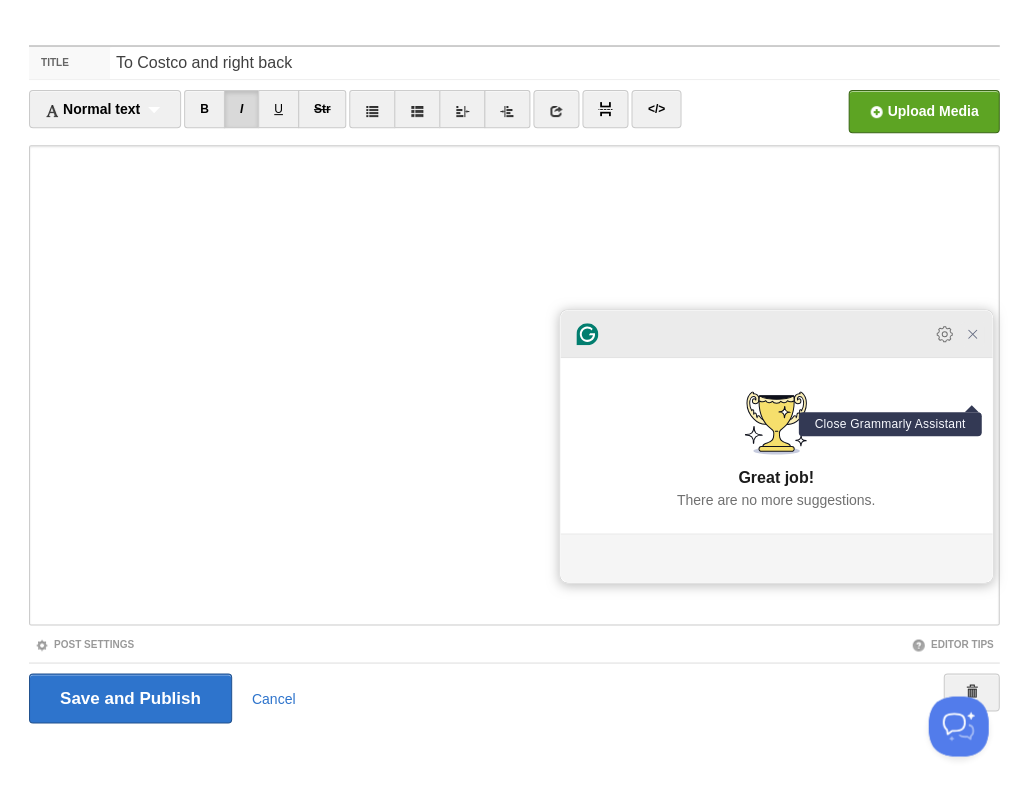 click 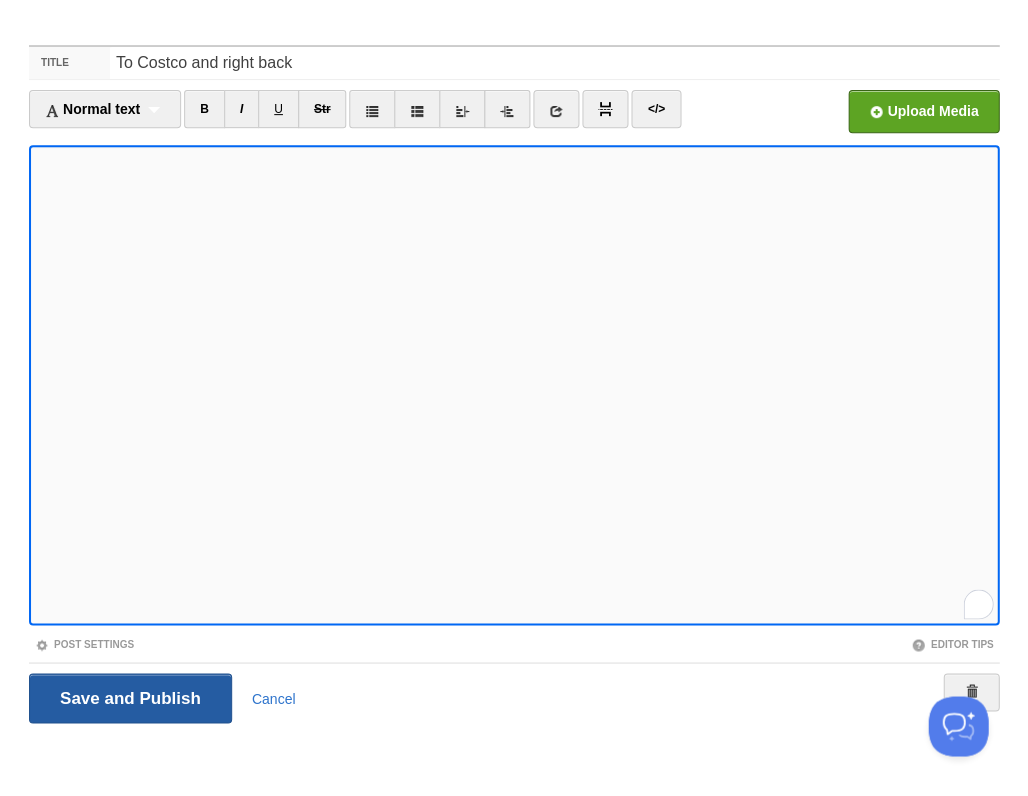 click on "Save and Publish" at bounding box center [130, 698] 